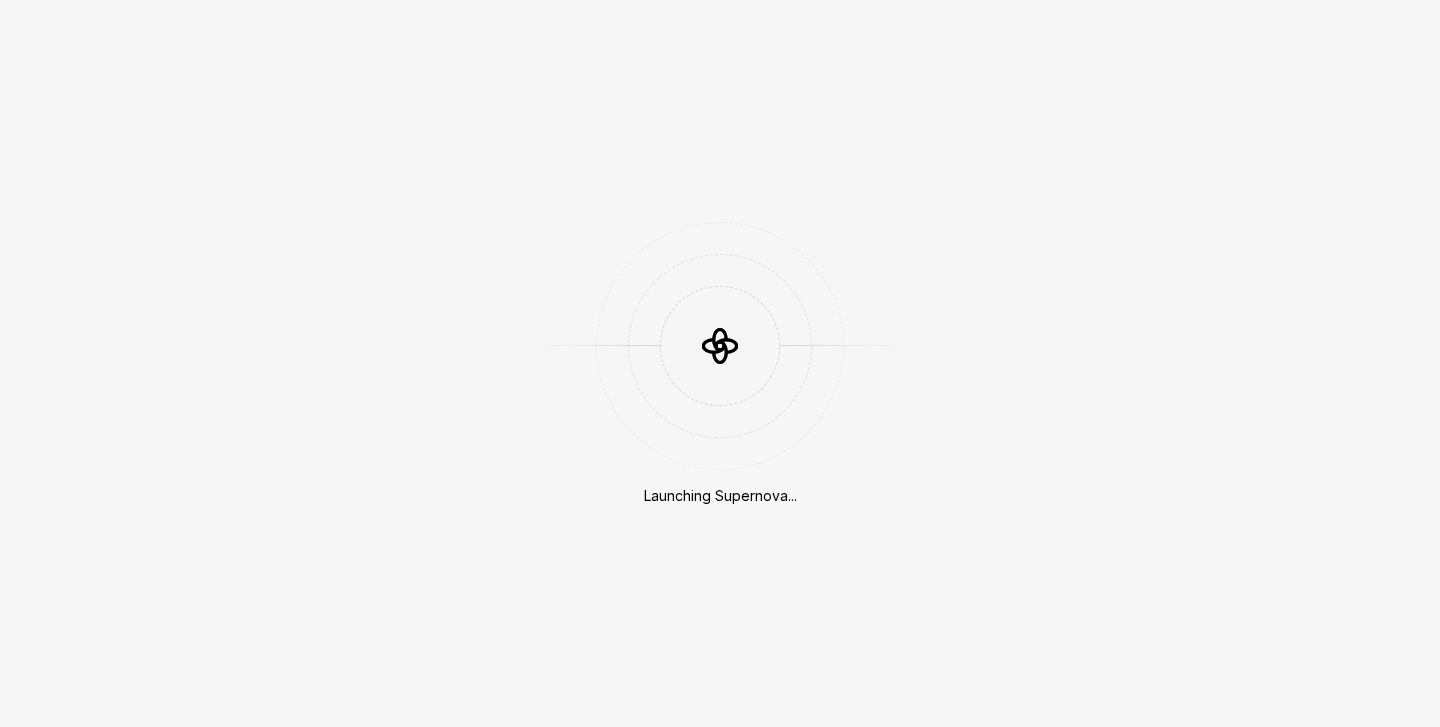 scroll, scrollTop: 0, scrollLeft: 0, axis: both 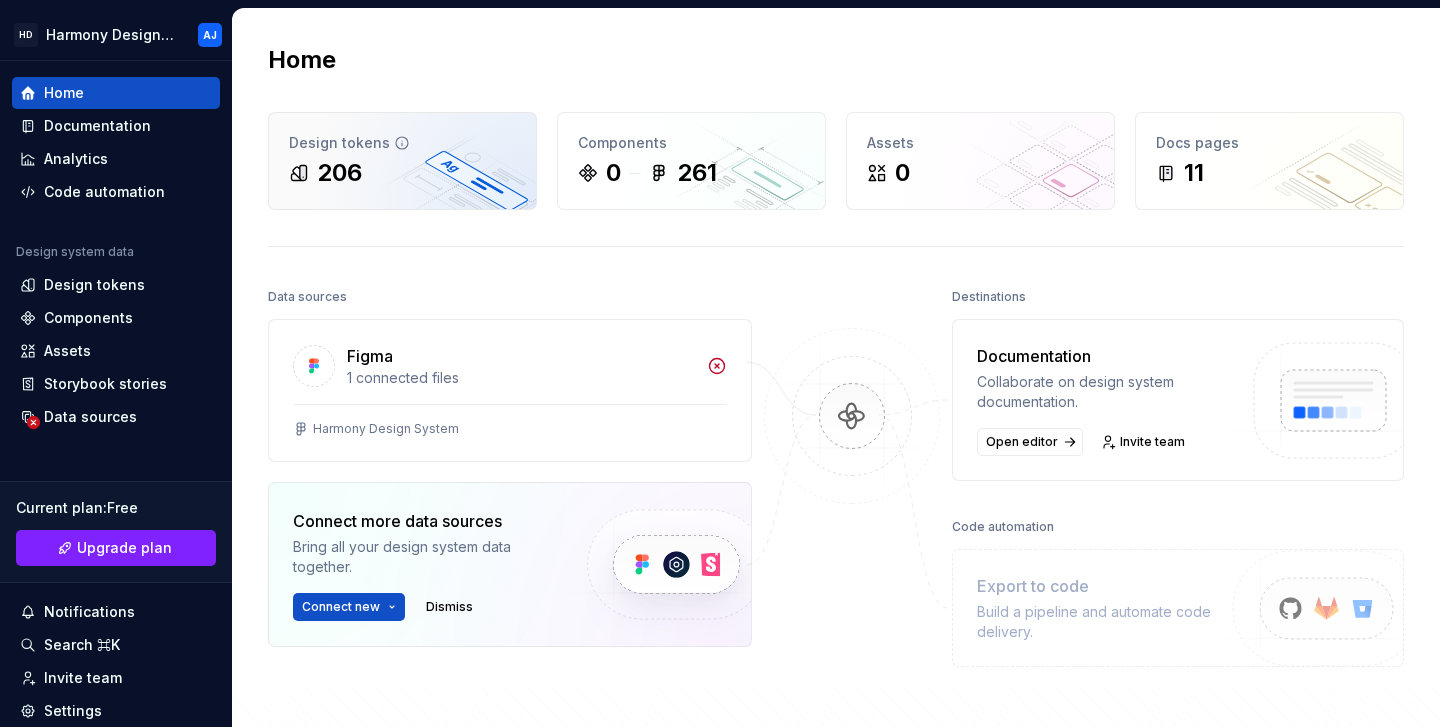 click on "Design tokens 206" at bounding box center (402, 161) 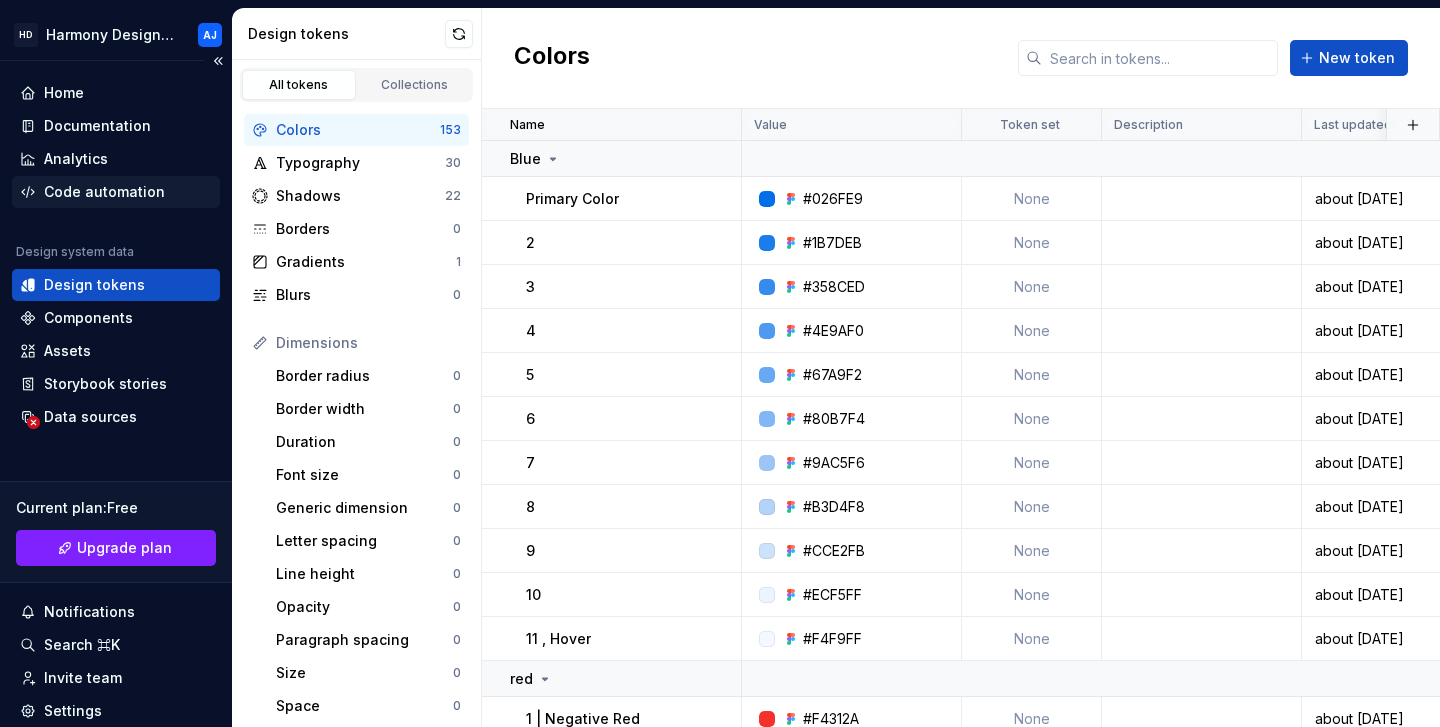 click on "Code automation" at bounding box center (104, 192) 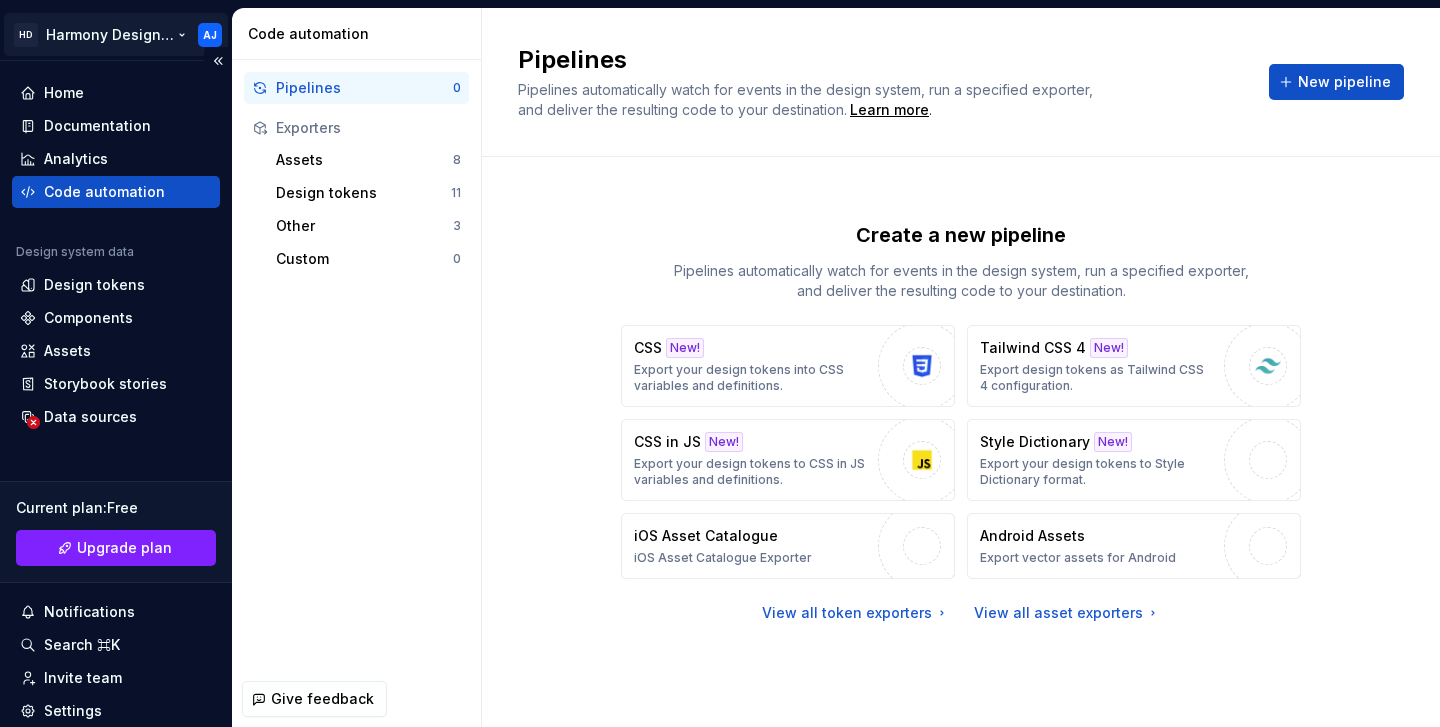 click on "HD Harmony Design System AJ Home Documentation Analytics Code automation Design system data Design tokens Components Assets Storybook stories Data sources Current plan :  Free Upgrade plan Notifications Search ⌘K Invite team Settings Contact support Help Code automation Pipelines 0 Exporters Assets 8 Design tokens 11 Other 3 Custom 0 Give feedback Pipelines Pipelines automatically watch for events in the design system, run a specified exporter, and deliver the resulting code to your destination.   Learn more . New pipeline Create a new pipeline Pipelines automatically watch for events in the design system, run a specified exporter, and deliver the resulting code to your destination. CSS New! Export your design tokens into CSS variables and definitions. Tailwind CSS 4 New! Export design tokens as Tailwind CSS 4 configuration. CSS in JS New! Export your design tokens to CSS in JS variables and definitions. Style Dictionary New! Export your design tokens to Style Dictionary format. iOS Asset Catalogue" at bounding box center [720, 363] 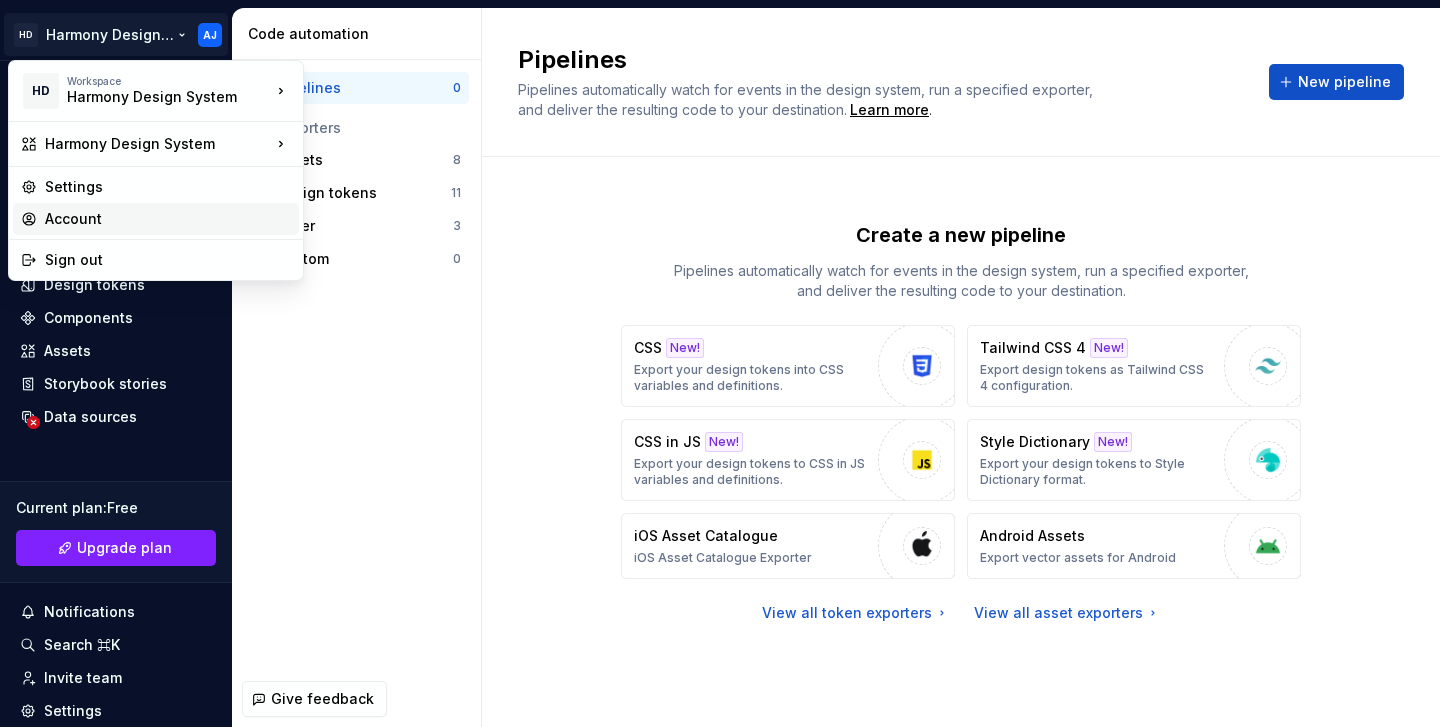 click on "Account" at bounding box center (168, 219) 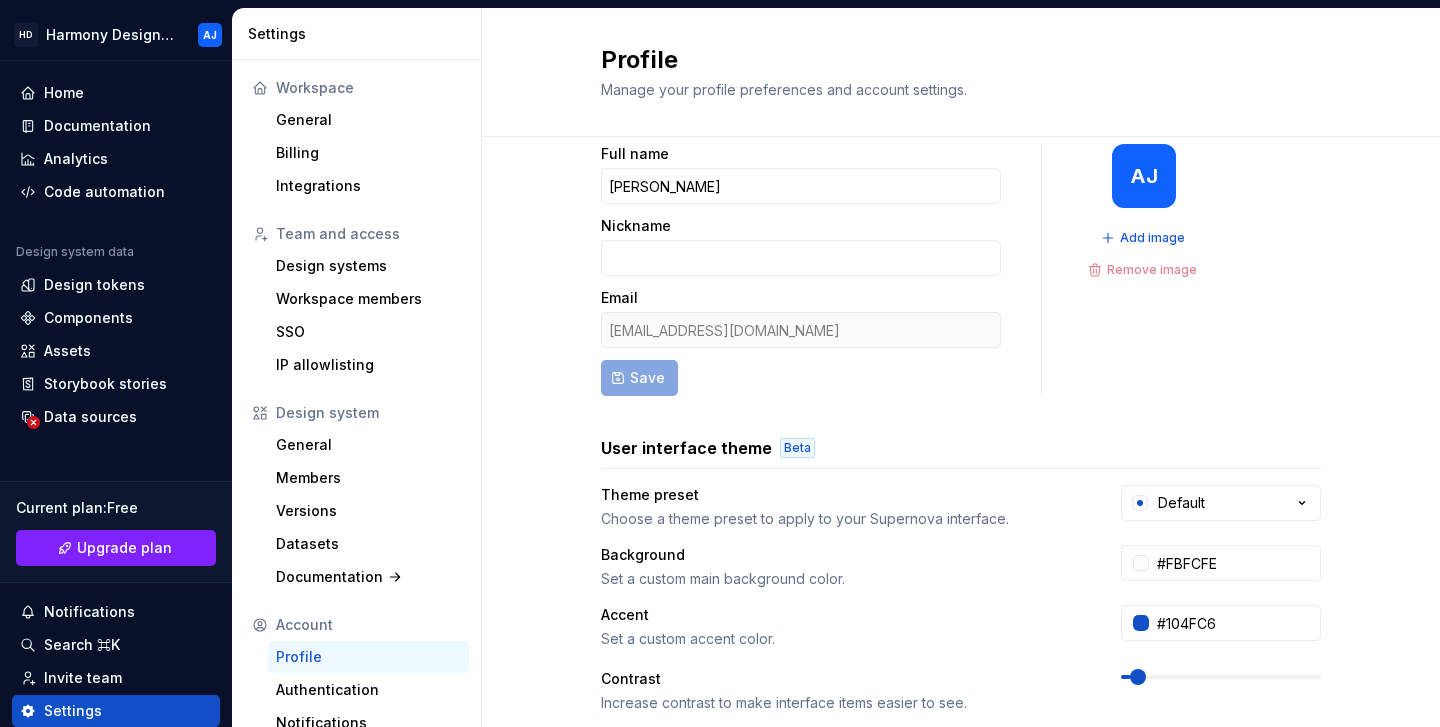 scroll, scrollTop: 0, scrollLeft: 0, axis: both 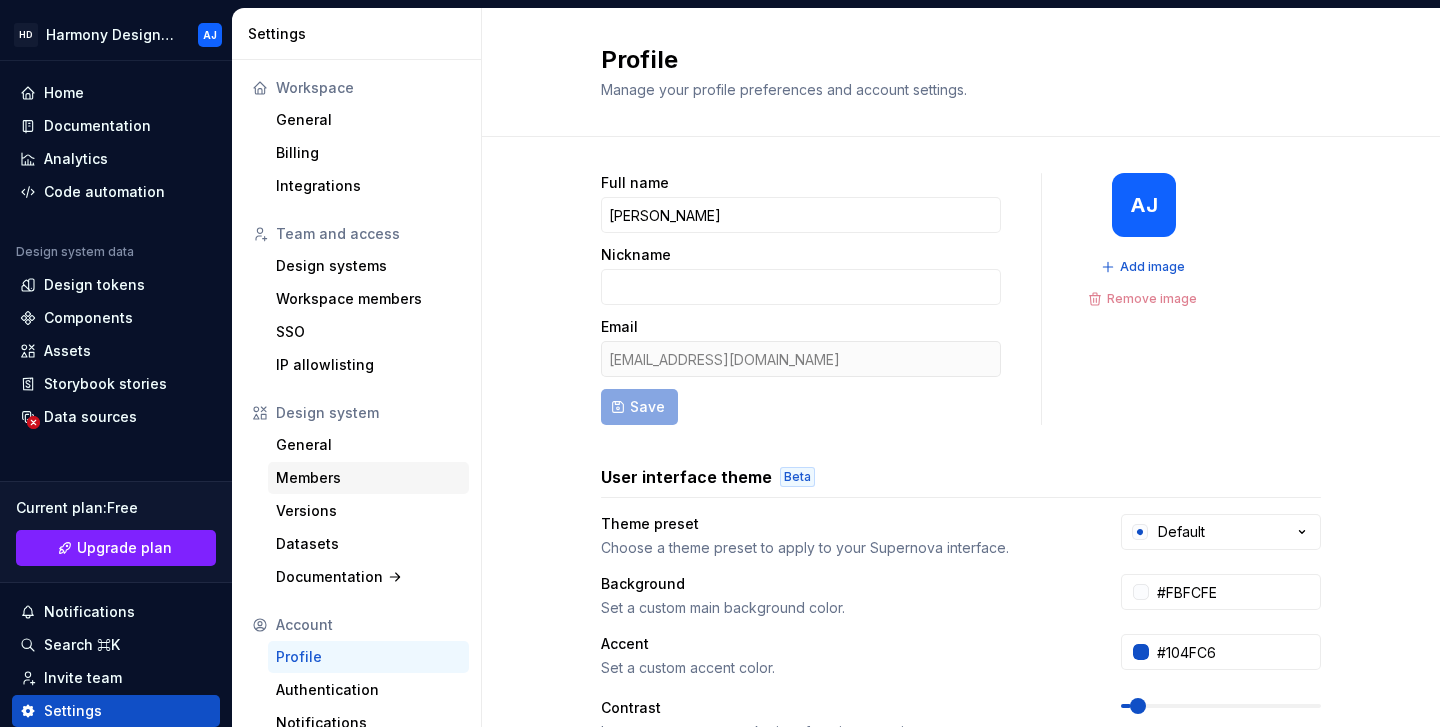 click on "Members" at bounding box center (368, 478) 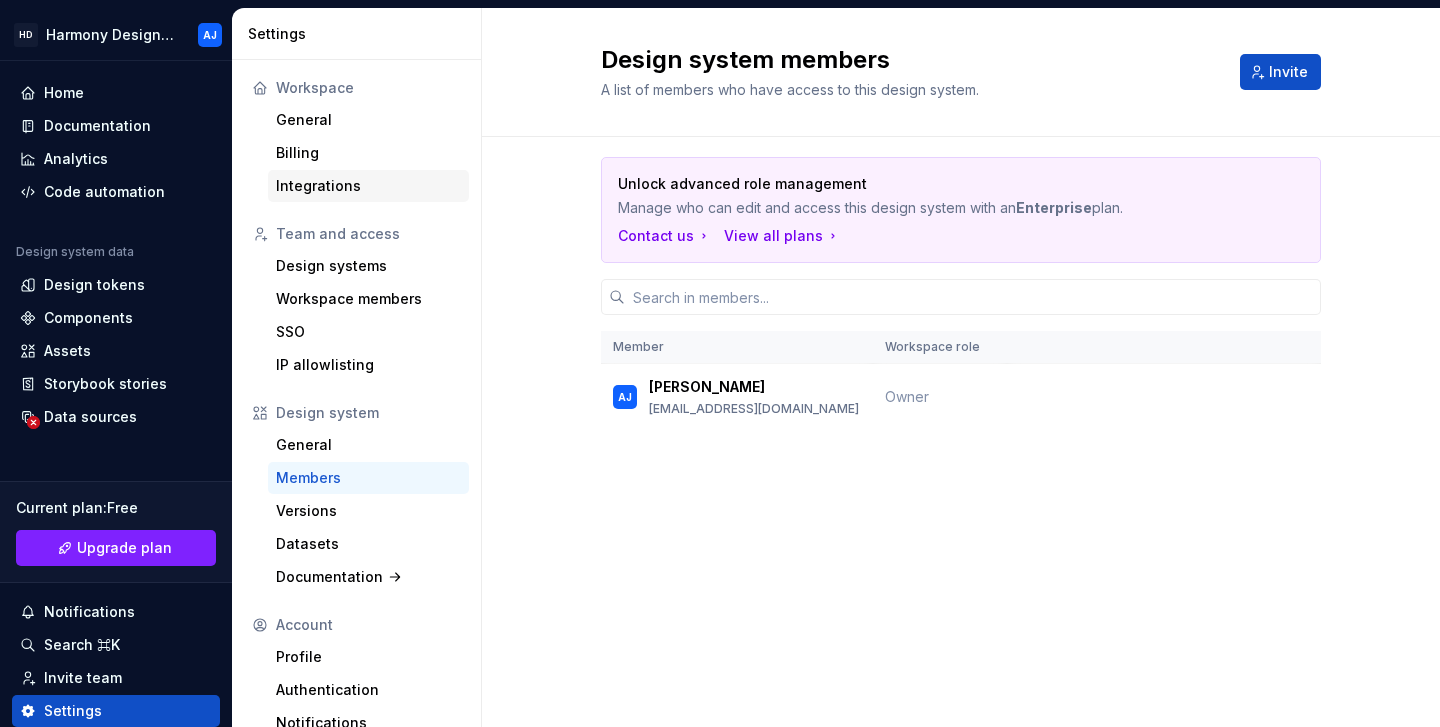 click on "Integrations" at bounding box center [368, 186] 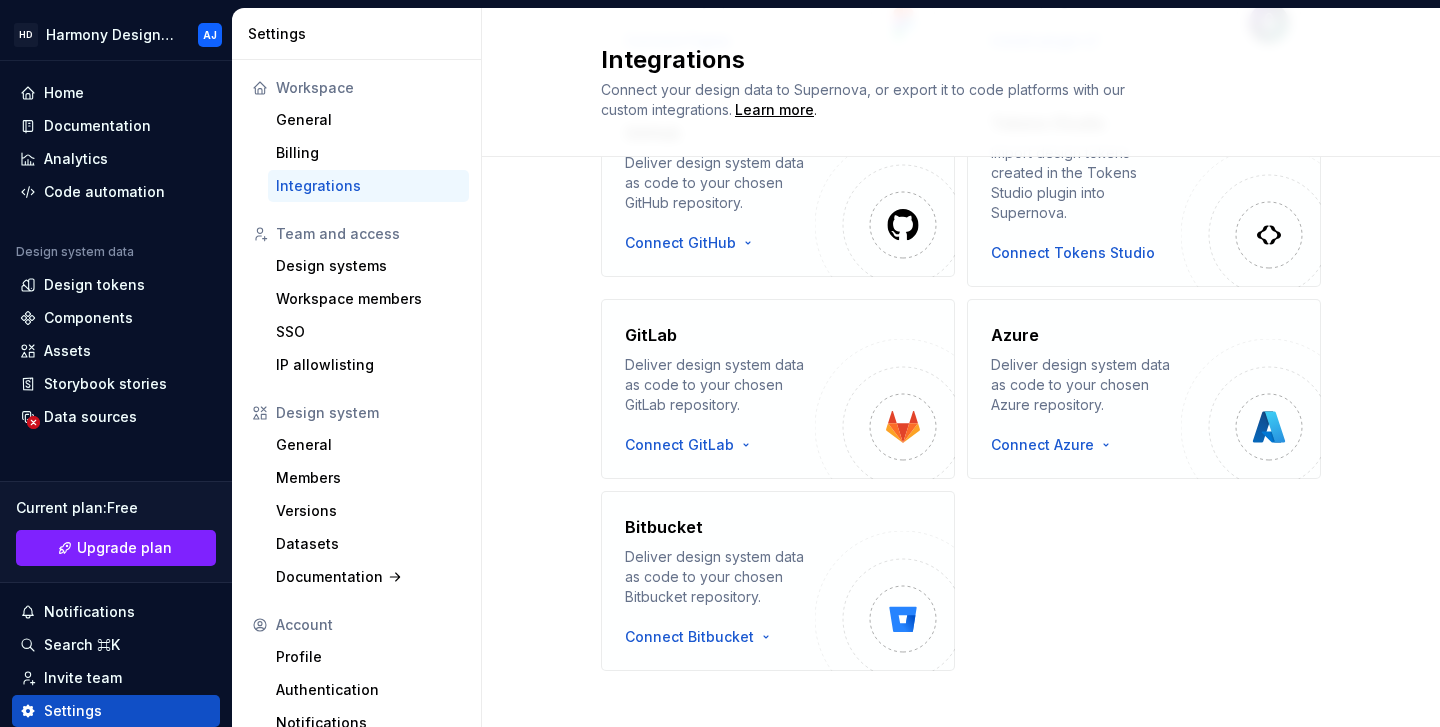 scroll, scrollTop: 0, scrollLeft: 0, axis: both 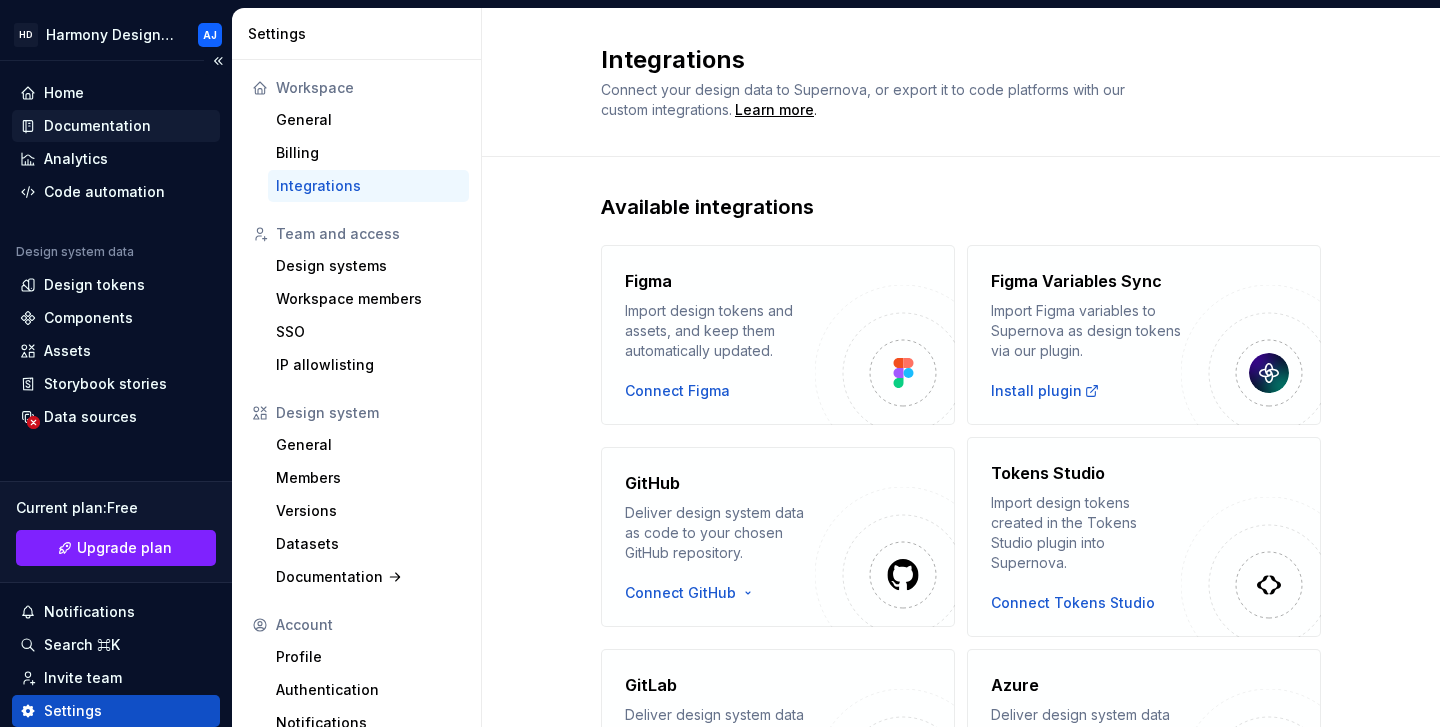 click on "Documentation" at bounding box center [97, 126] 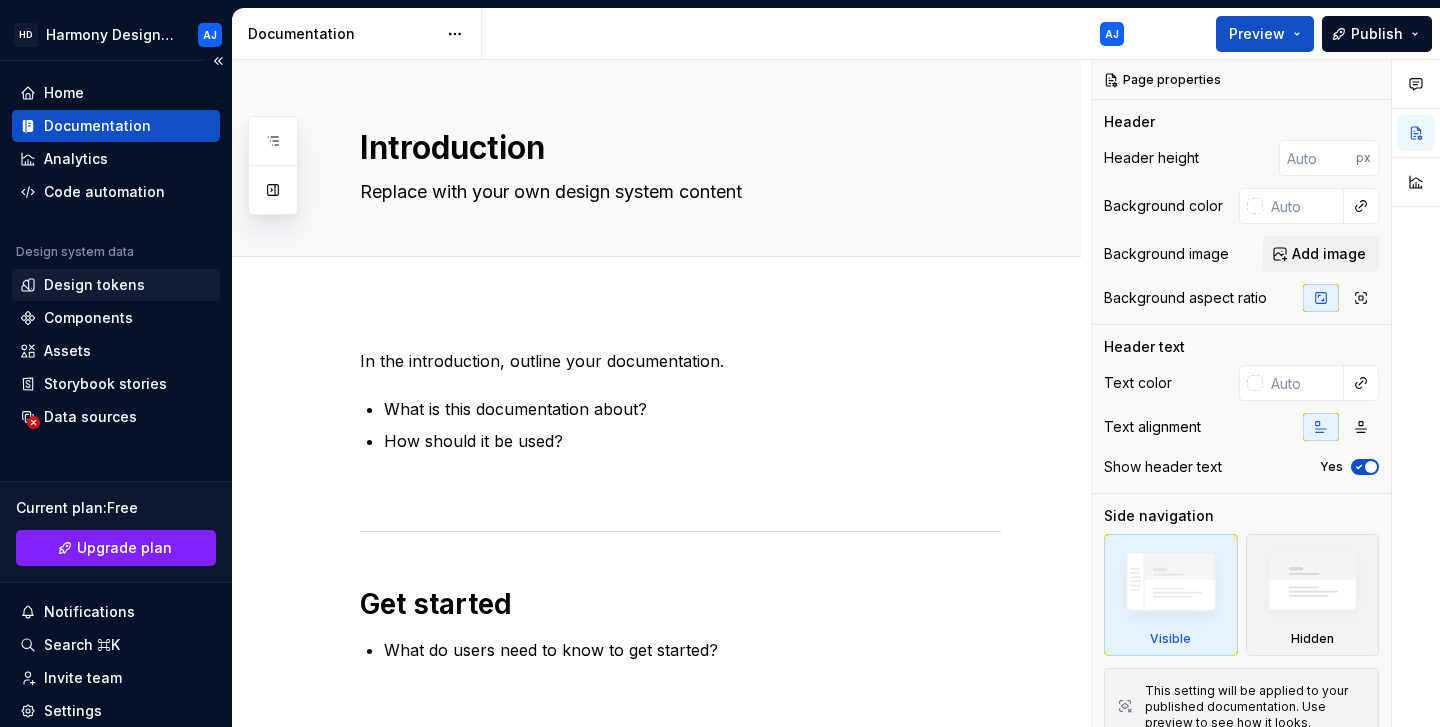 click on "Design tokens" at bounding box center (94, 285) 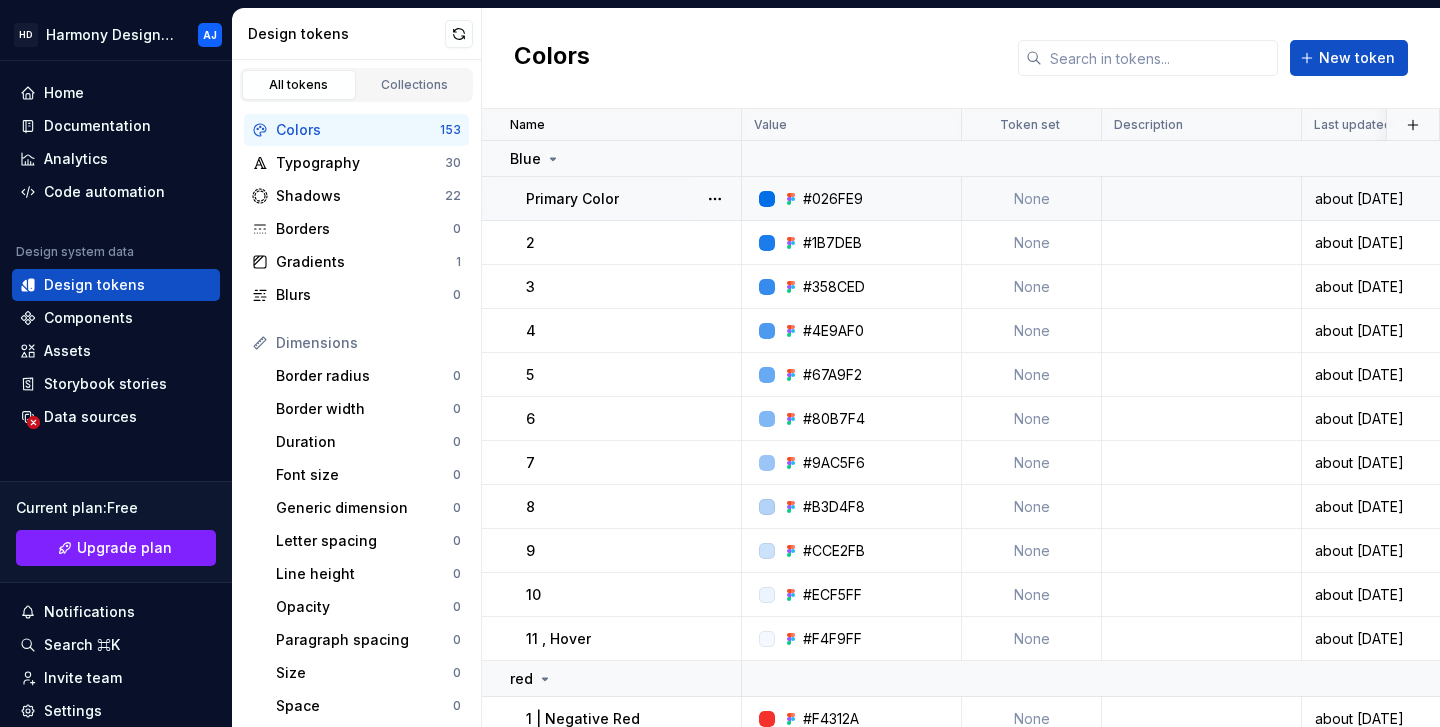 click on "Primary Color" at bounding box center (572, 199) 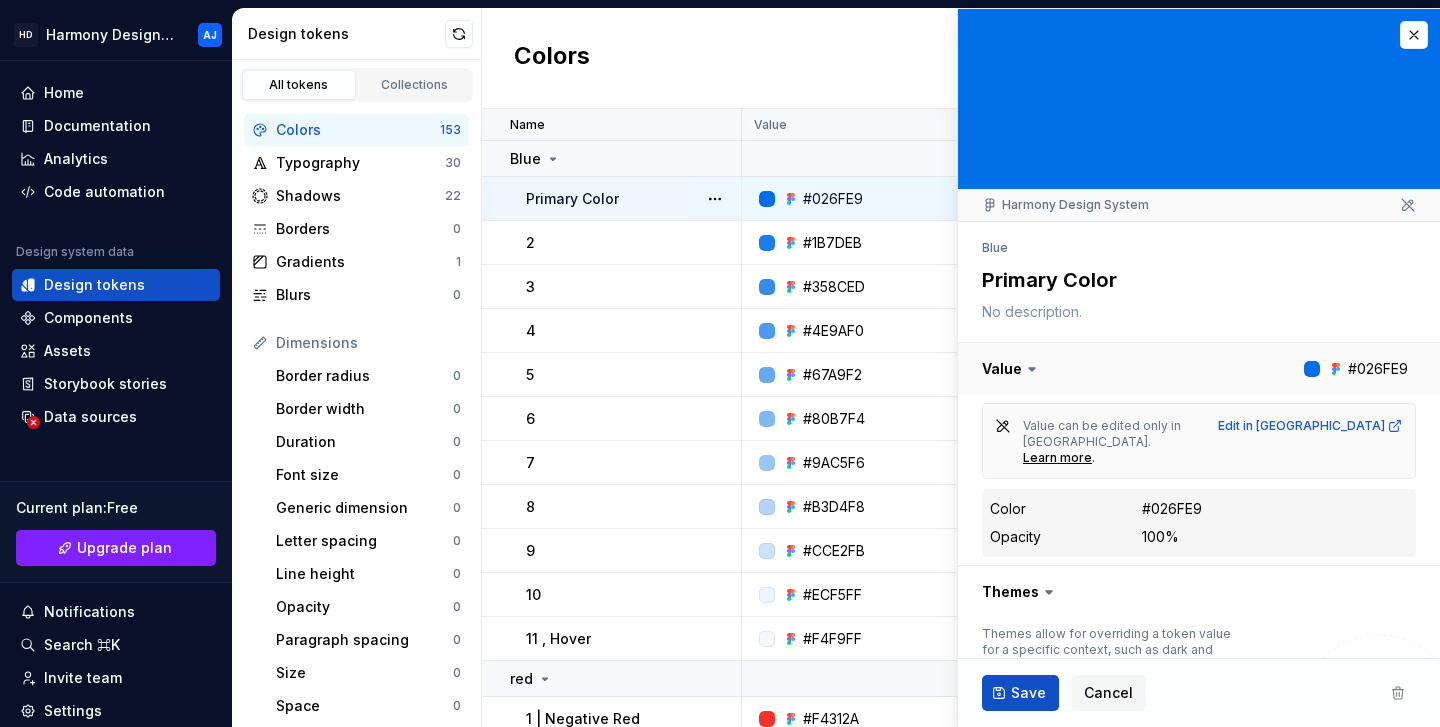 scroll, scrollTop: 184, scrollLeft: 0, axis: vertical 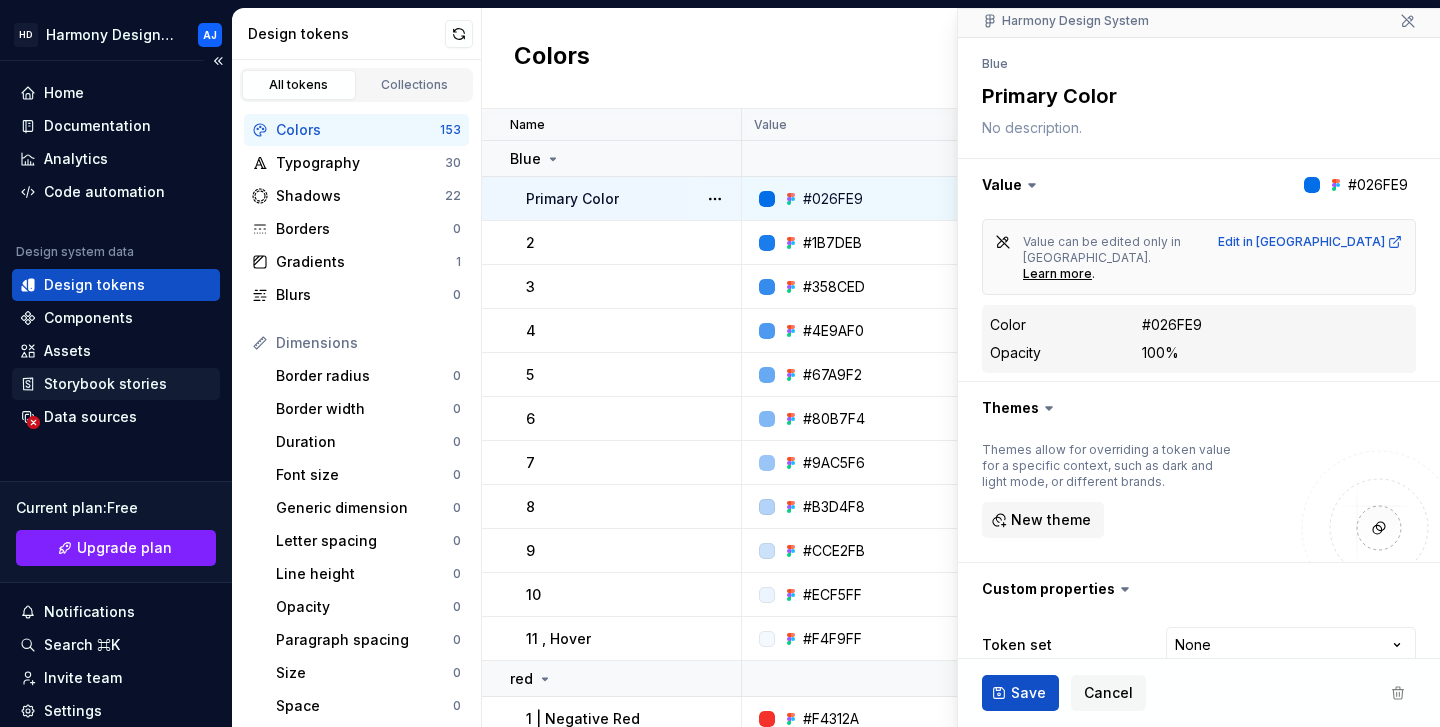 click on "Storybook stories" at bounding box center (105, 384) 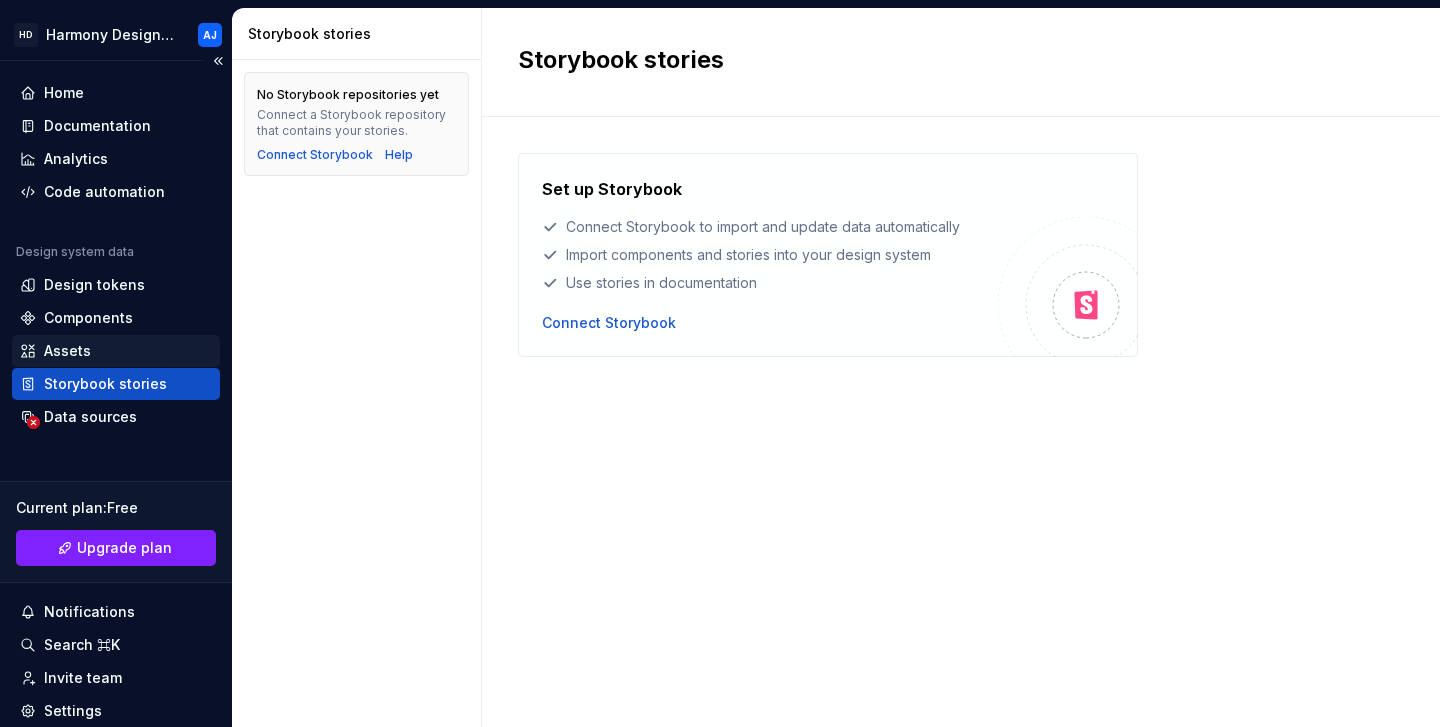 click on "Assets" at bounding box center [116, 351] 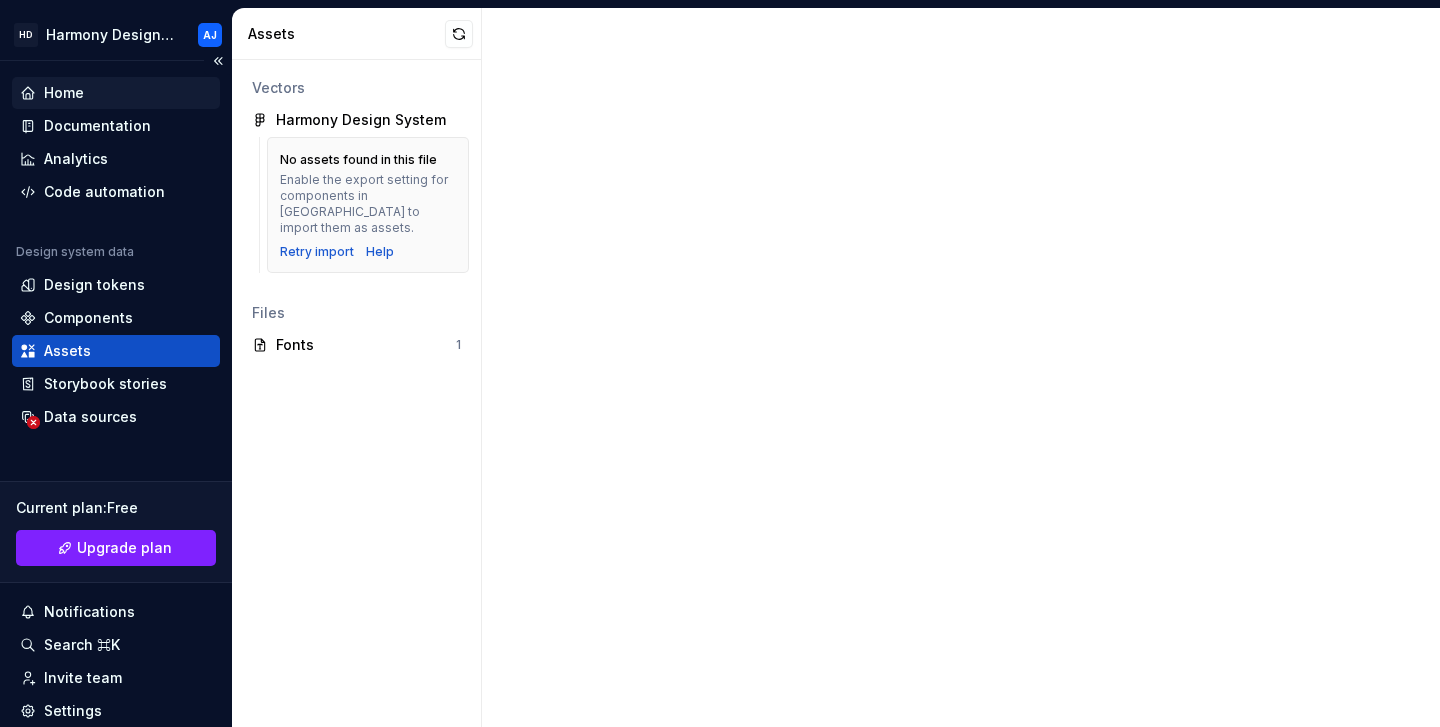 click on "Home" at bounding box center [116, 93] 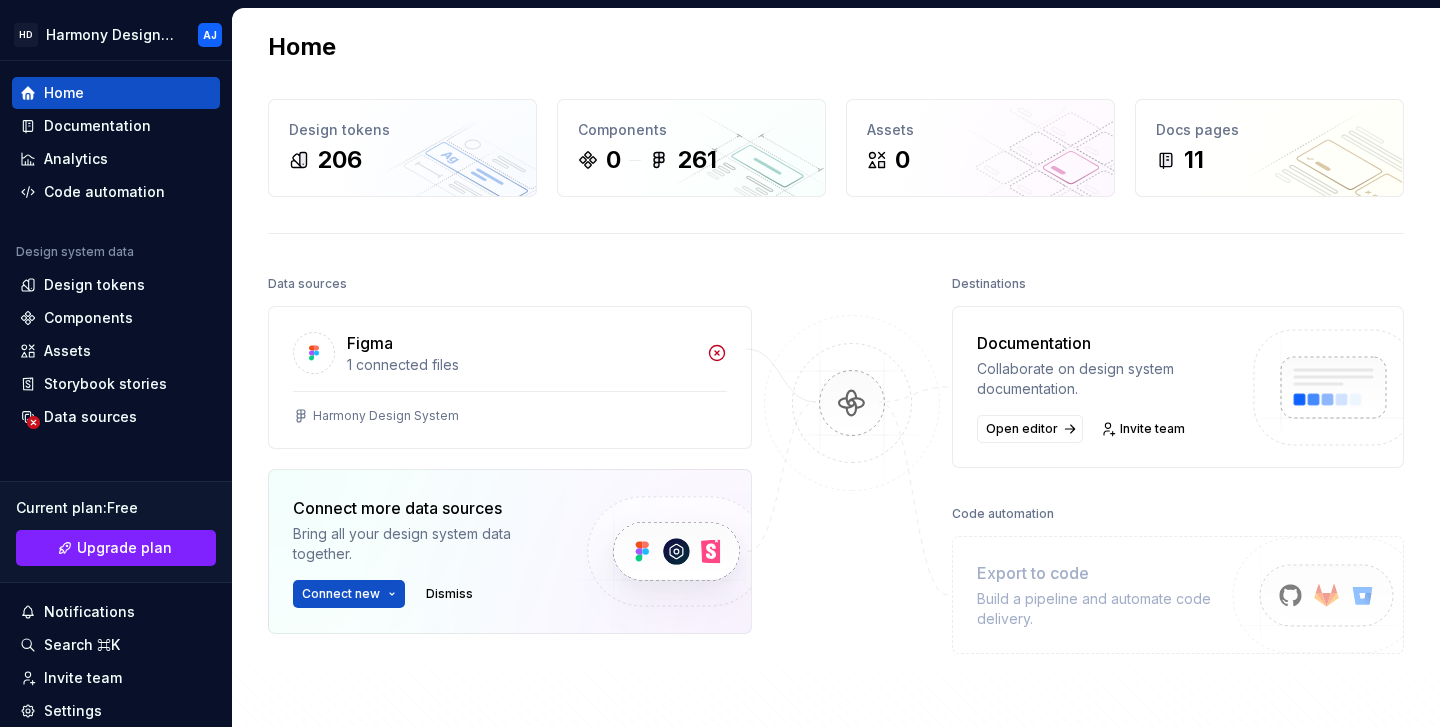 scroll, scrollTop: 18, scrollLeft: 0, axis: vertical 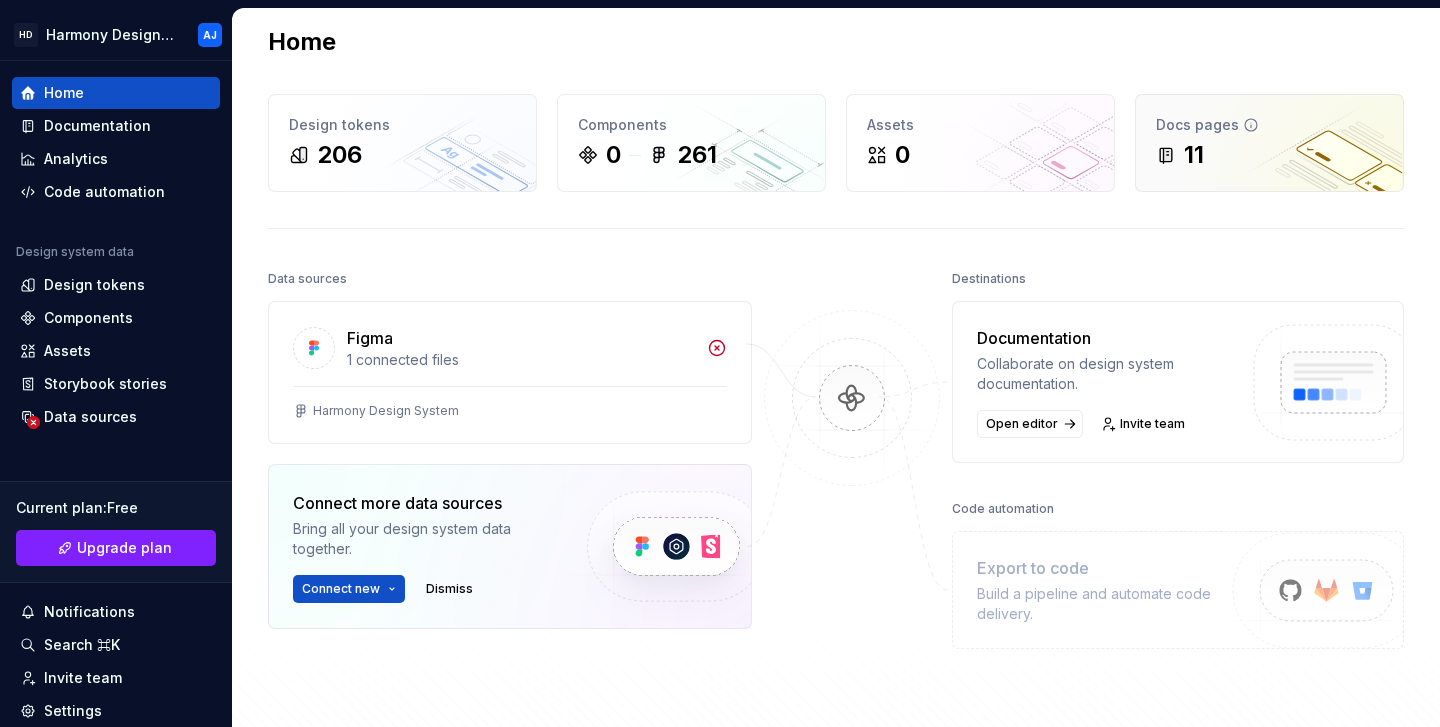 click on "Docs pages" at bounding box center (1269, 125) 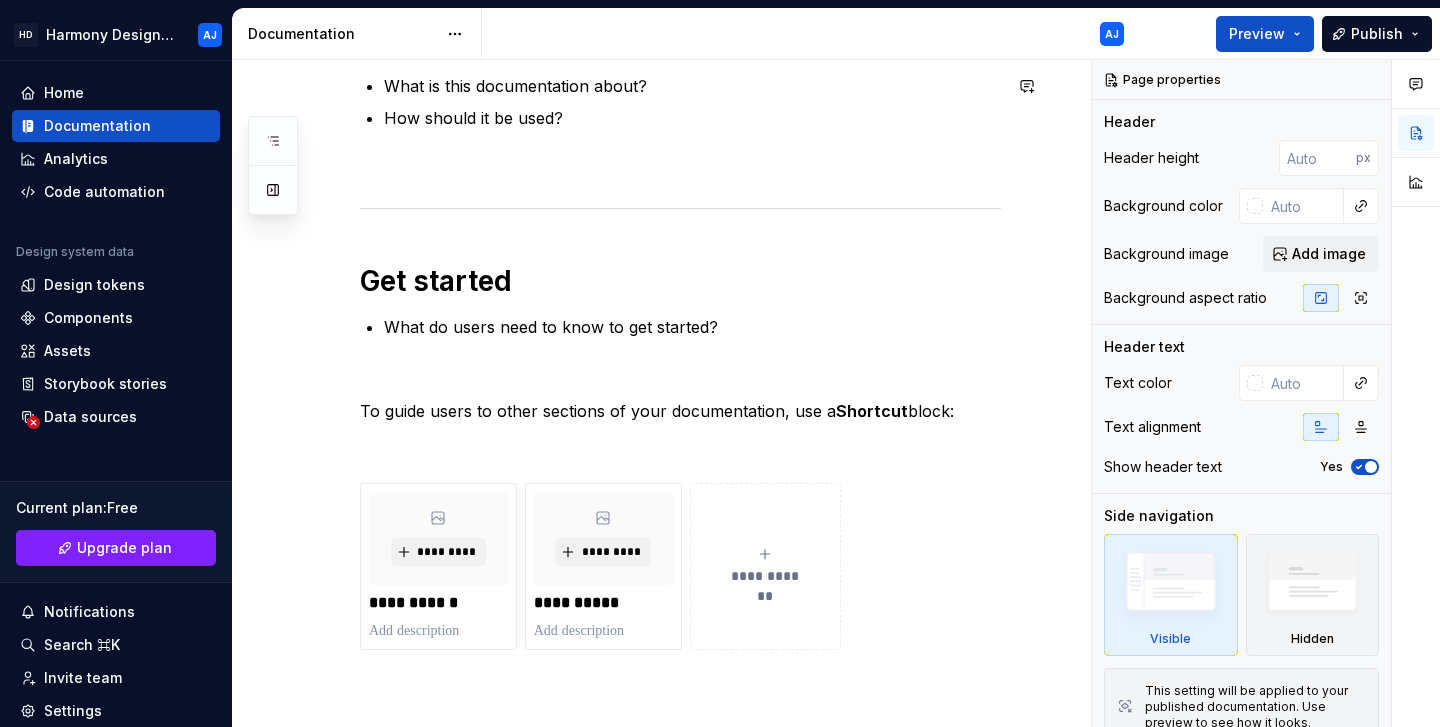 scroll, scrollTop: 0, scrollLeft: 0, axis: both 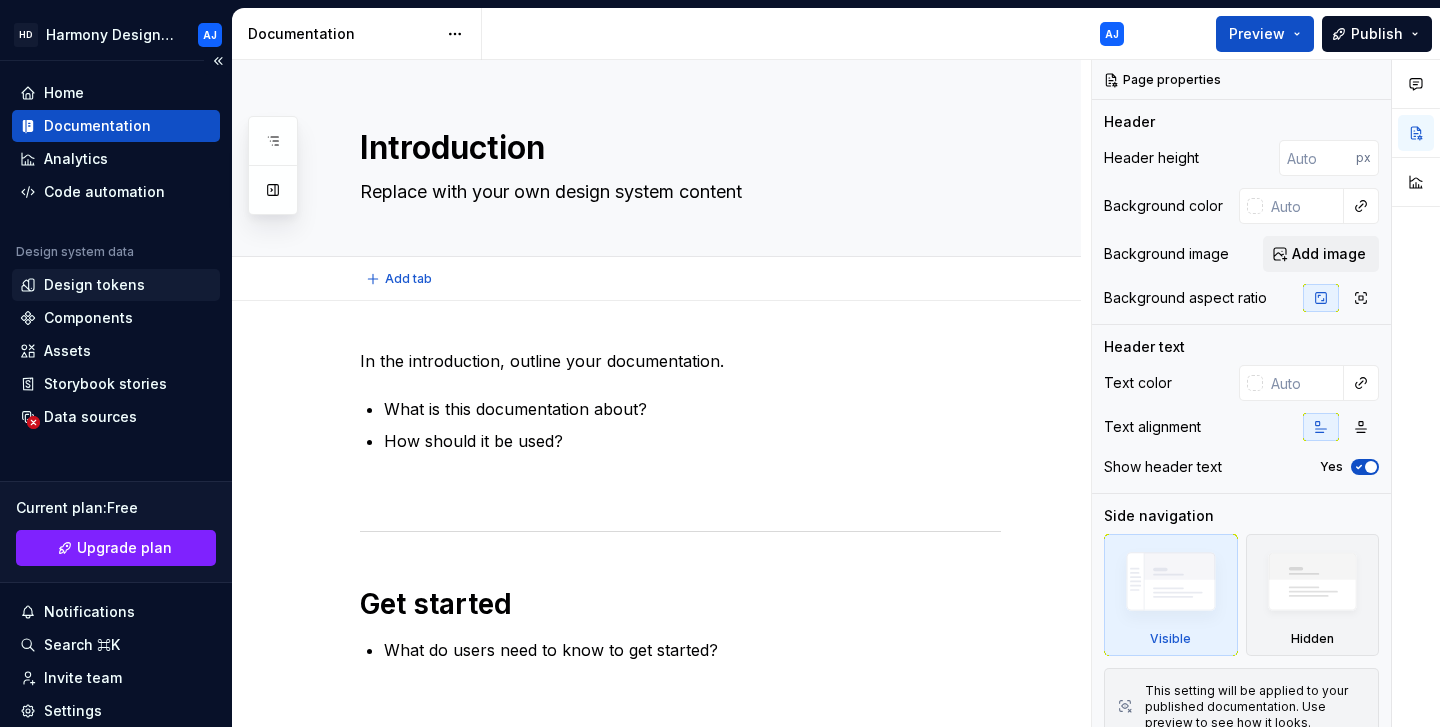 type on "*" 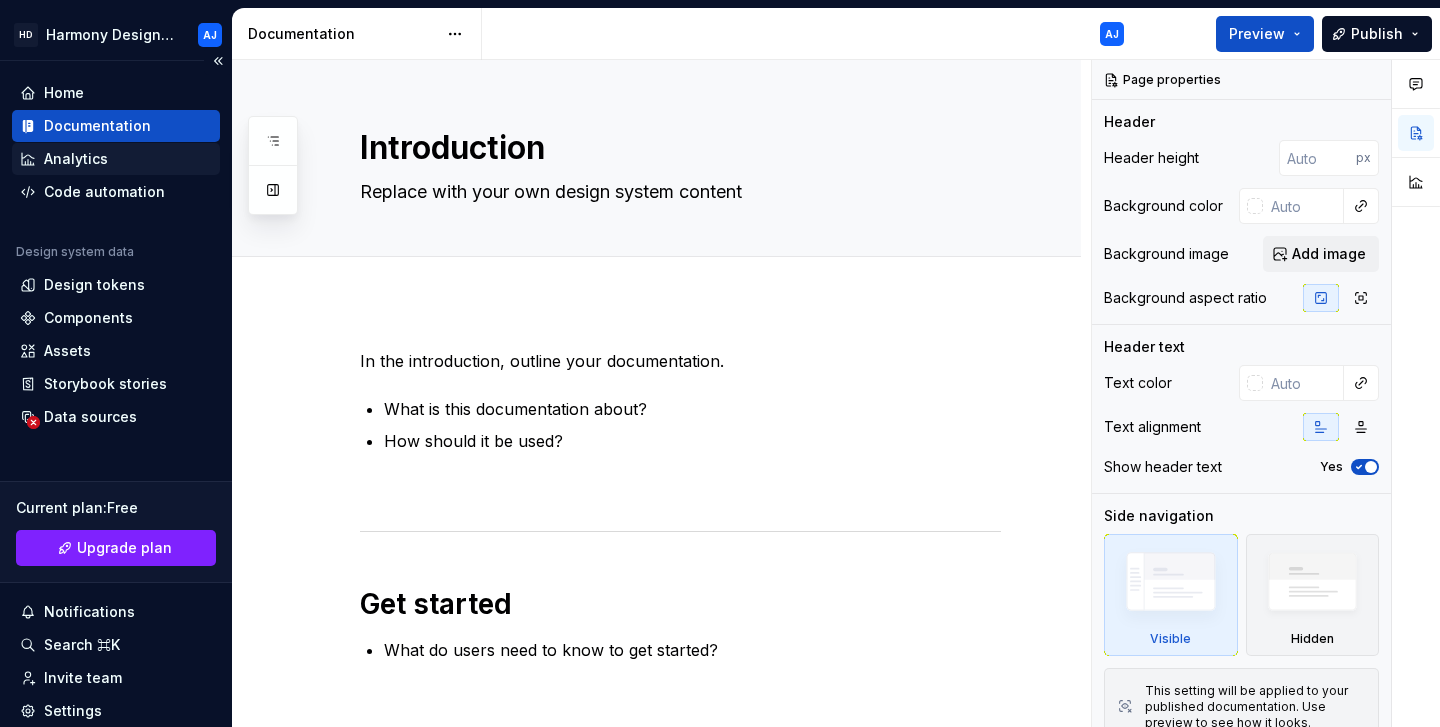 click on "Analytics" at bounding box center (116, 159) 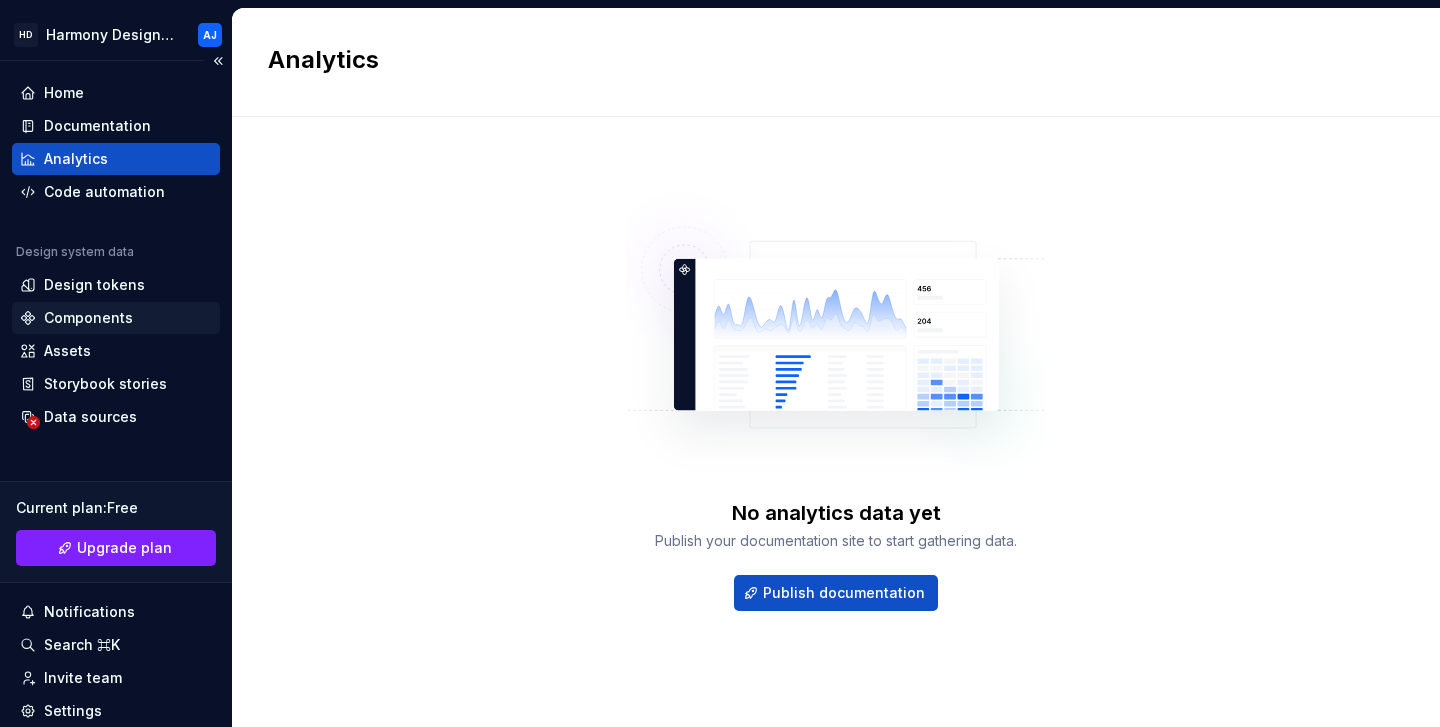 click on "Components" at bounding box center [88, 318] 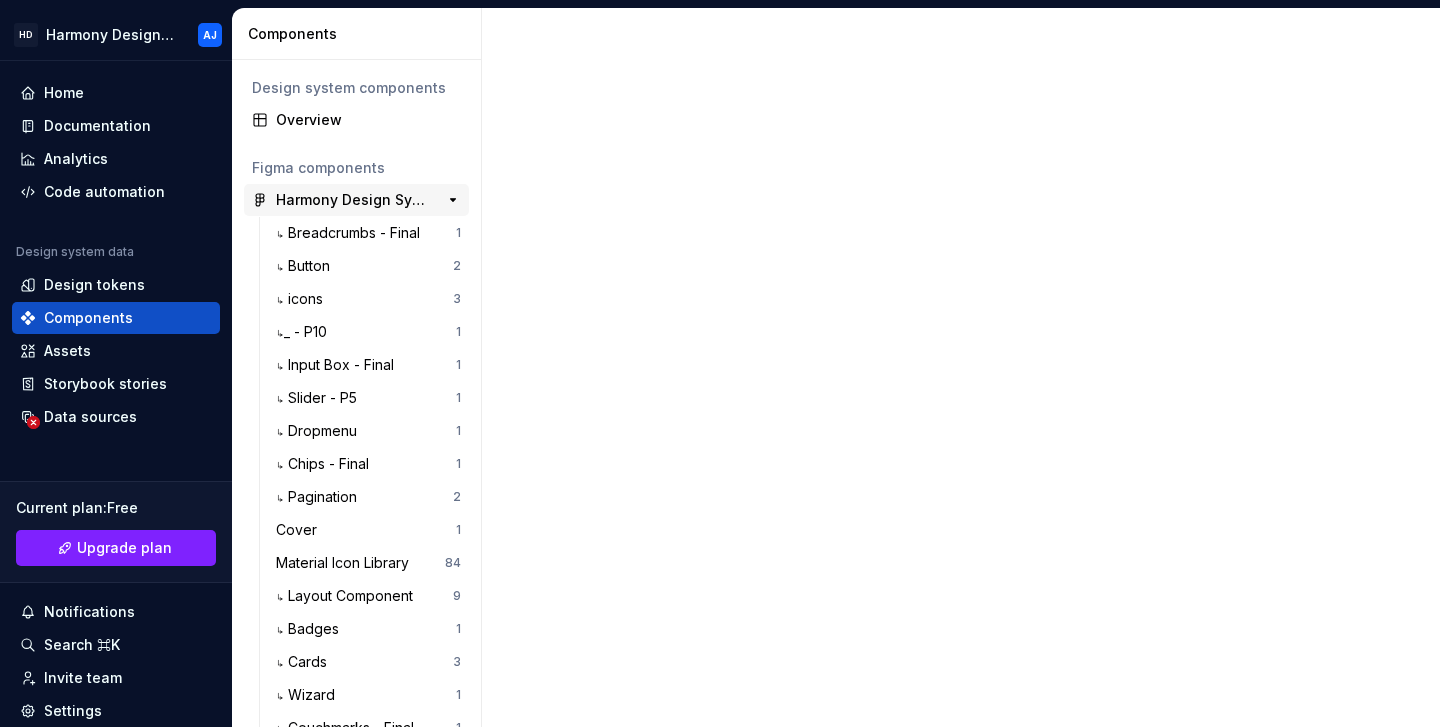 click on "Harmony Design System" at bounding box center [350, 200] 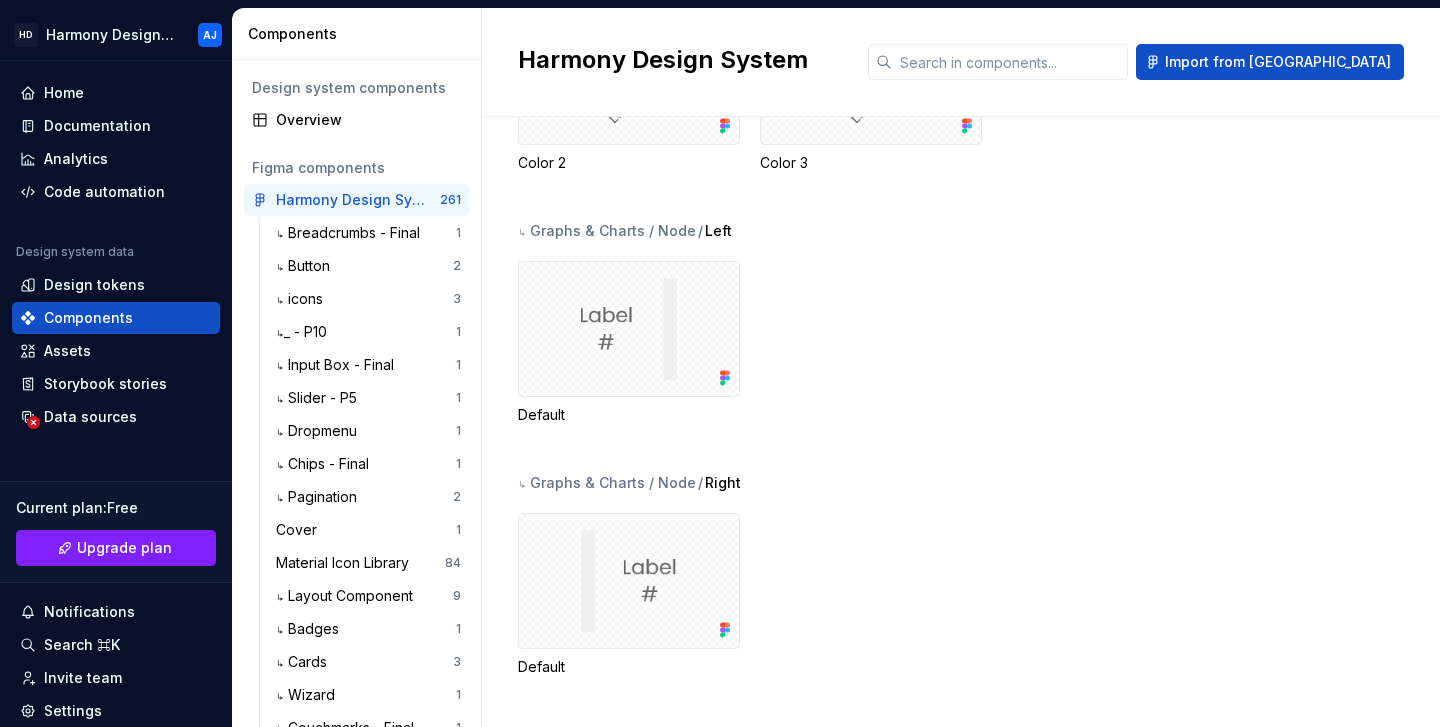 scroll, scrollTop: 17050, scrollLeft: 0, axis: vertical 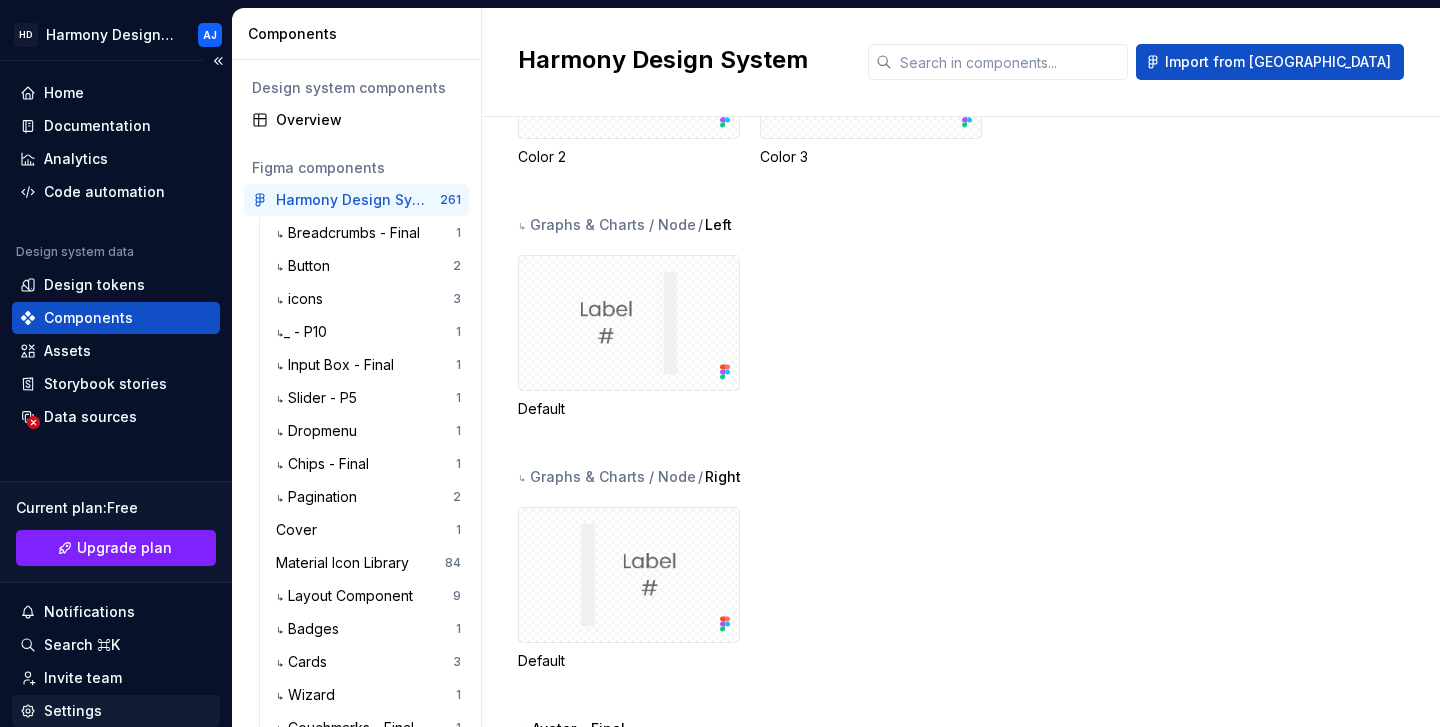 click on "Settings" at bounding box center [116, 711] 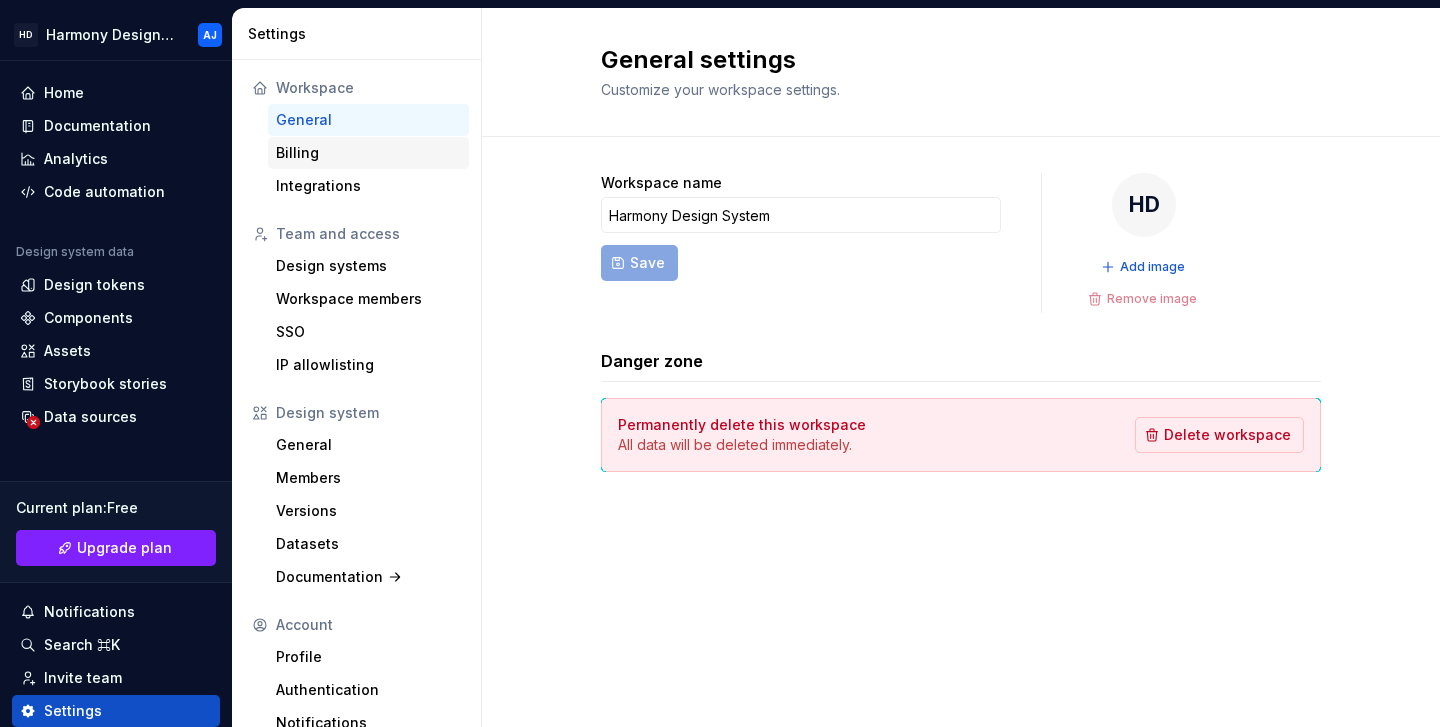 click on "Billing" at bounding box center (368, 153) 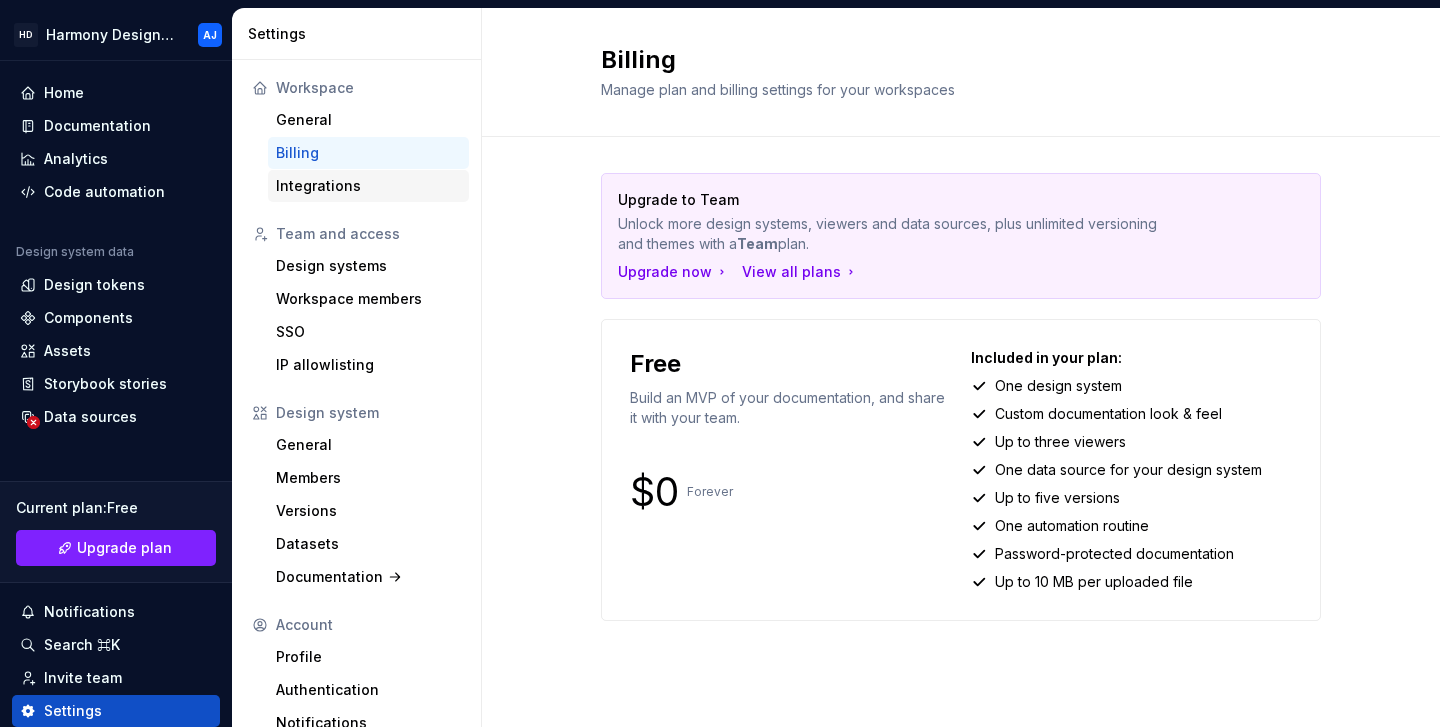 click on "Integrations" at bounding box center (368, 186) 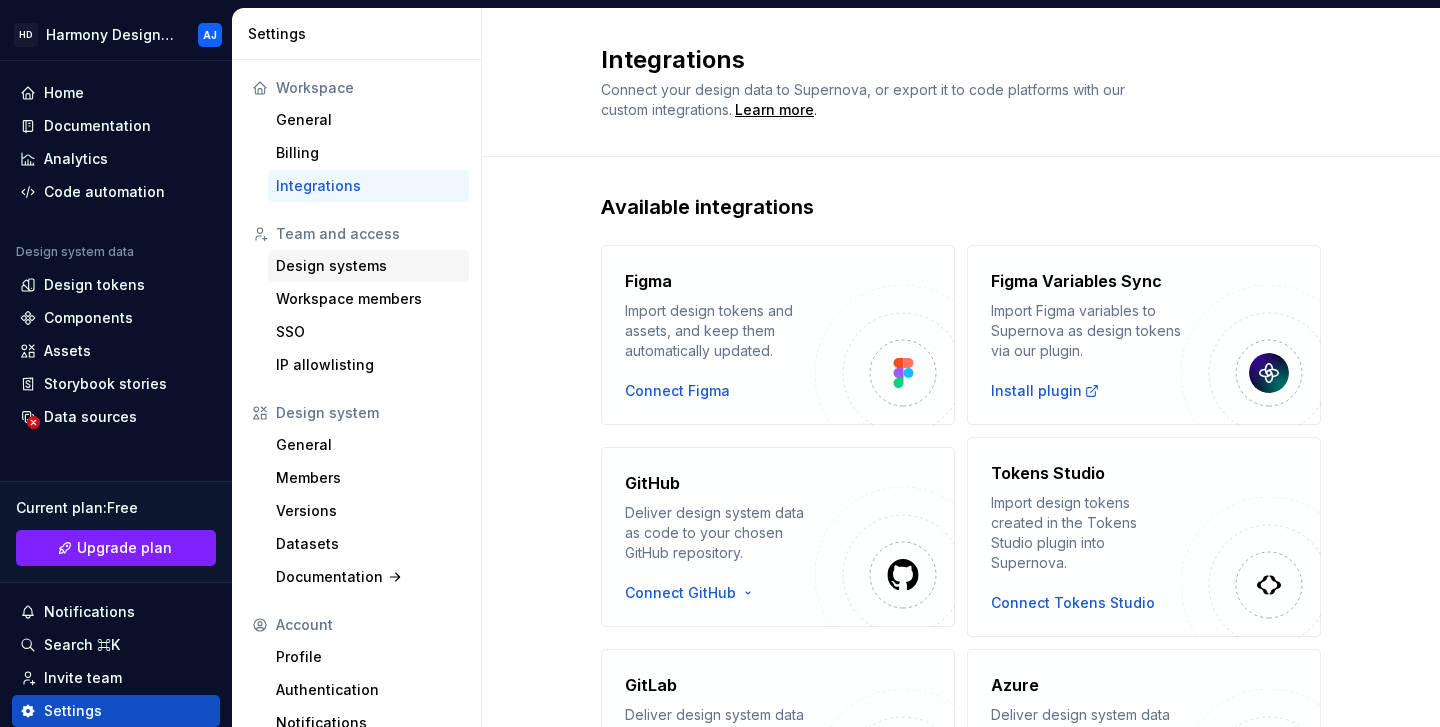 click on "Design systems" at bounding box center [368, 266] 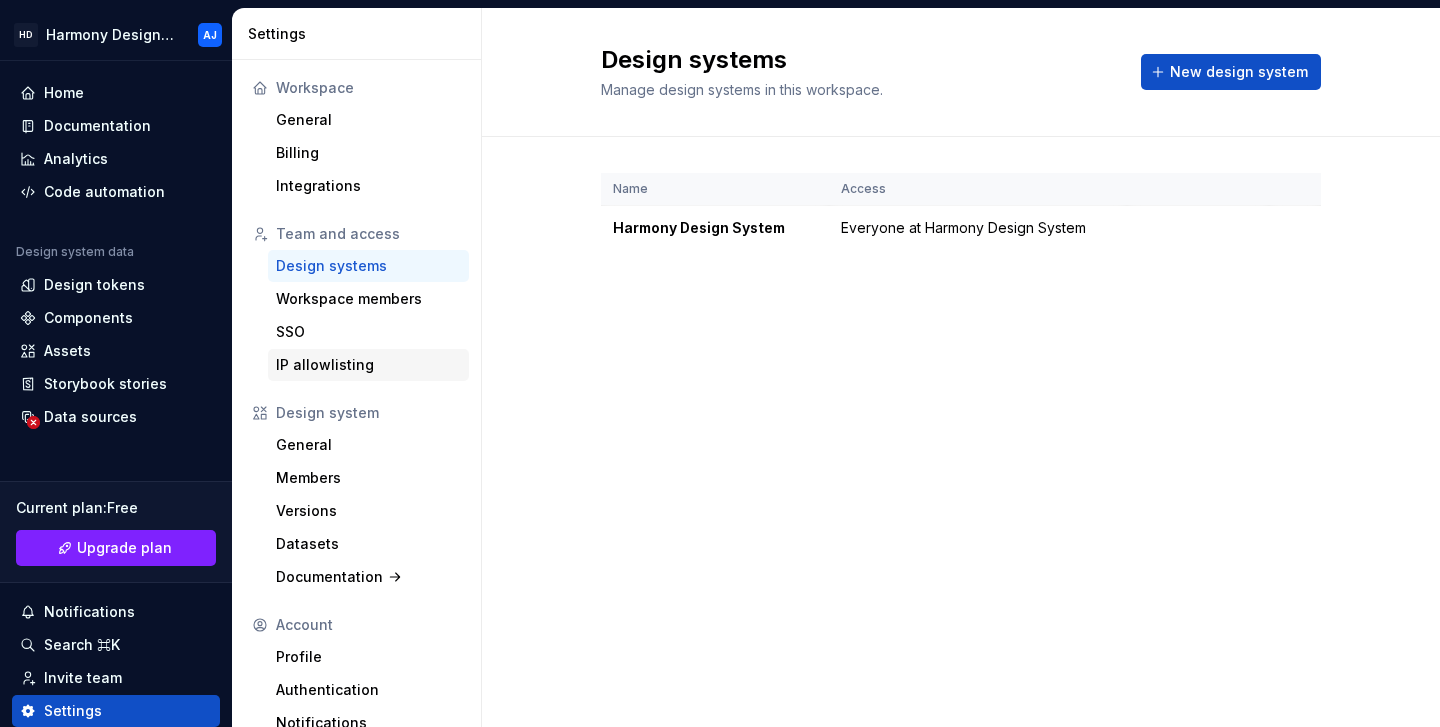 click on "IP allowlisting" at bounding box center [368, 365] 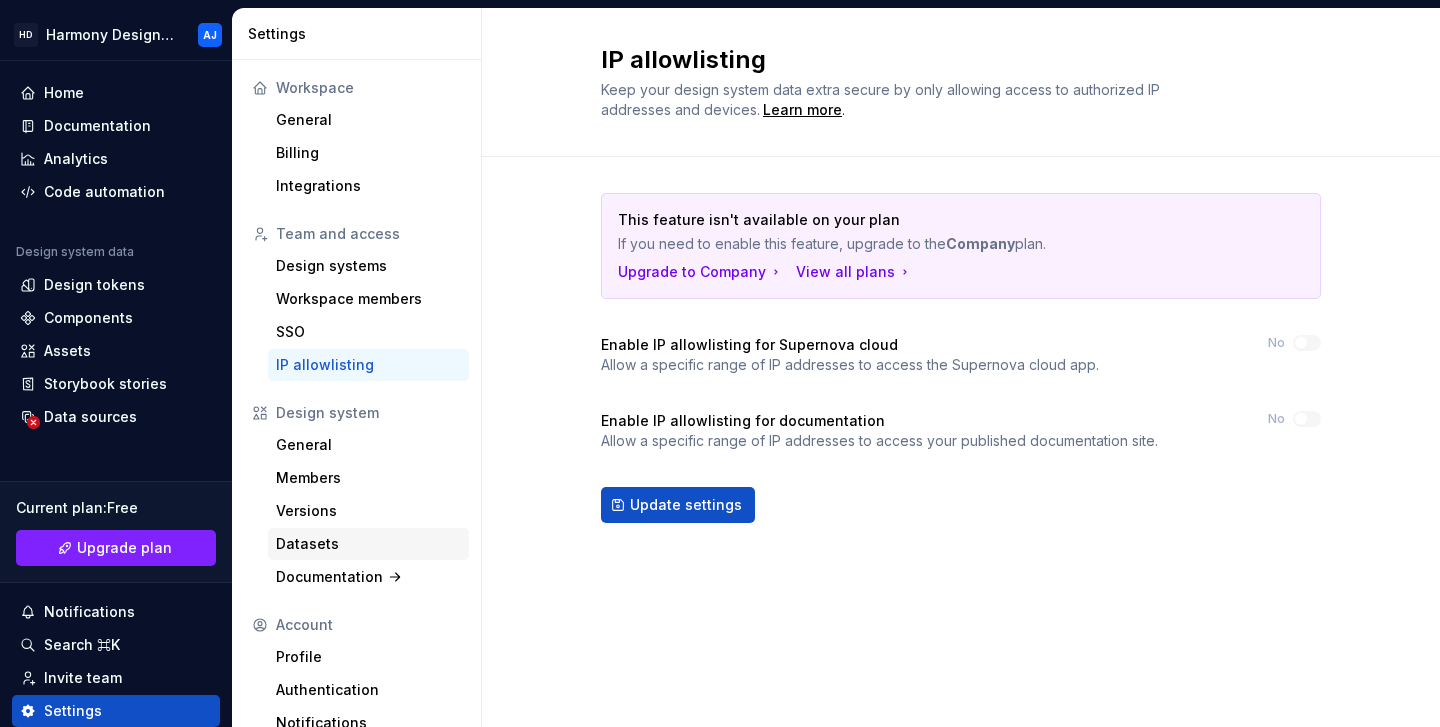 scroll, scrollTop: 24, scrollLeft: 0, axis: vertical 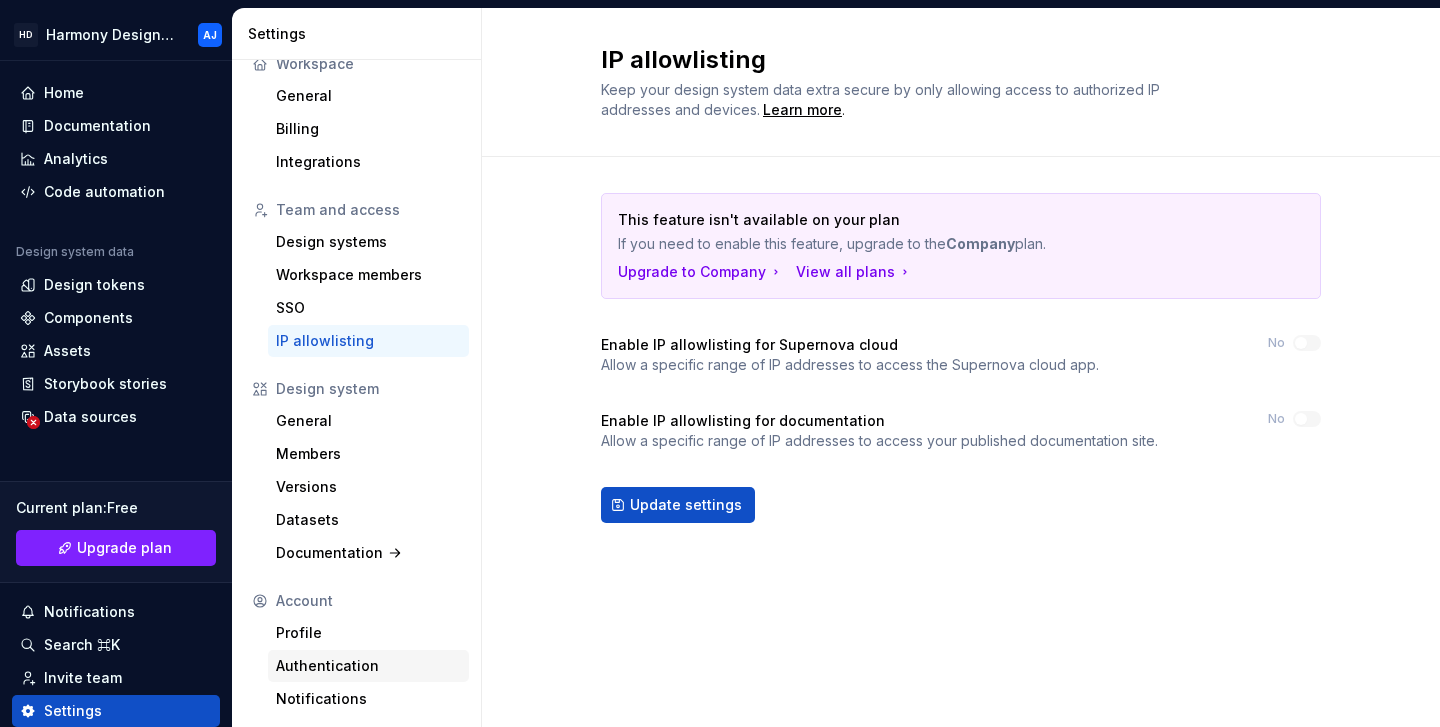 click on "Authentication" at bounding box center (368, 666) 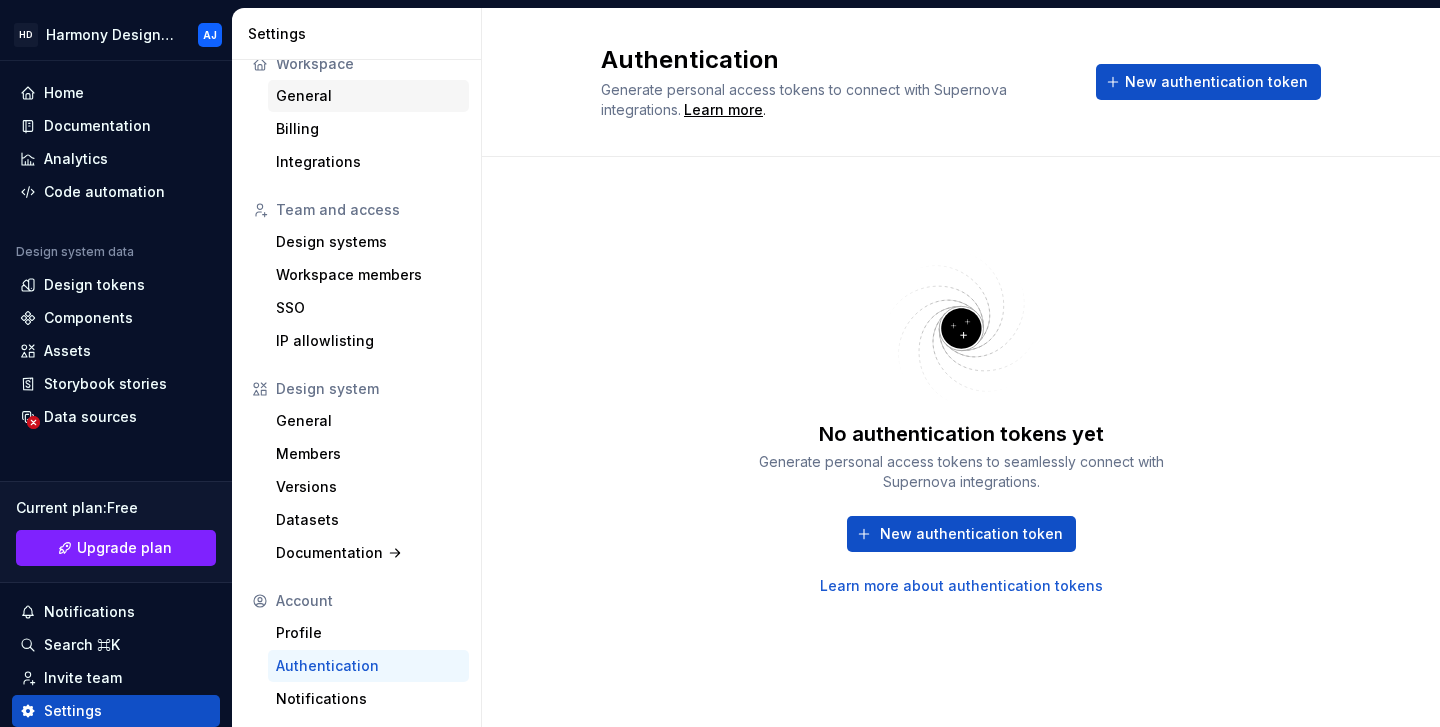 scroll, scrollTop: 0, scrollLeft: 0, axis: both 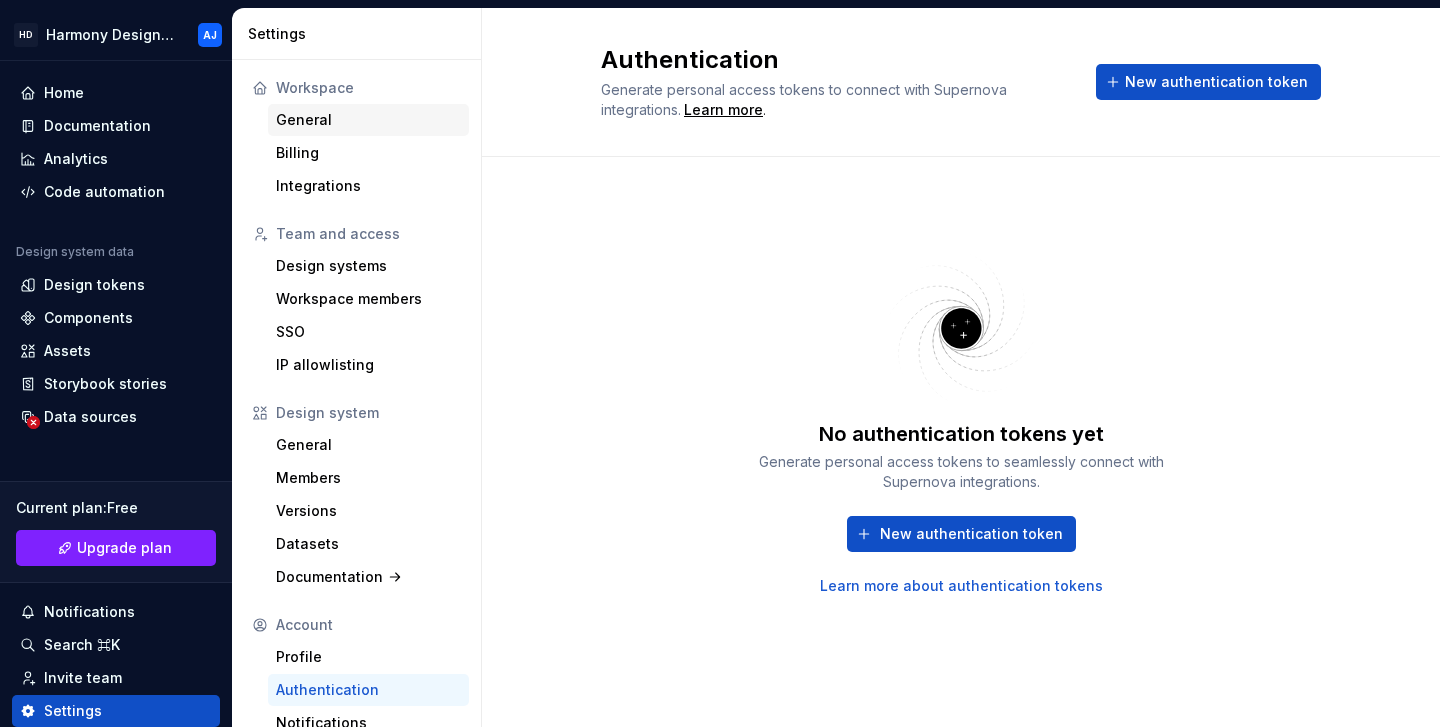 click on "General" at bounding box center (368, 120) 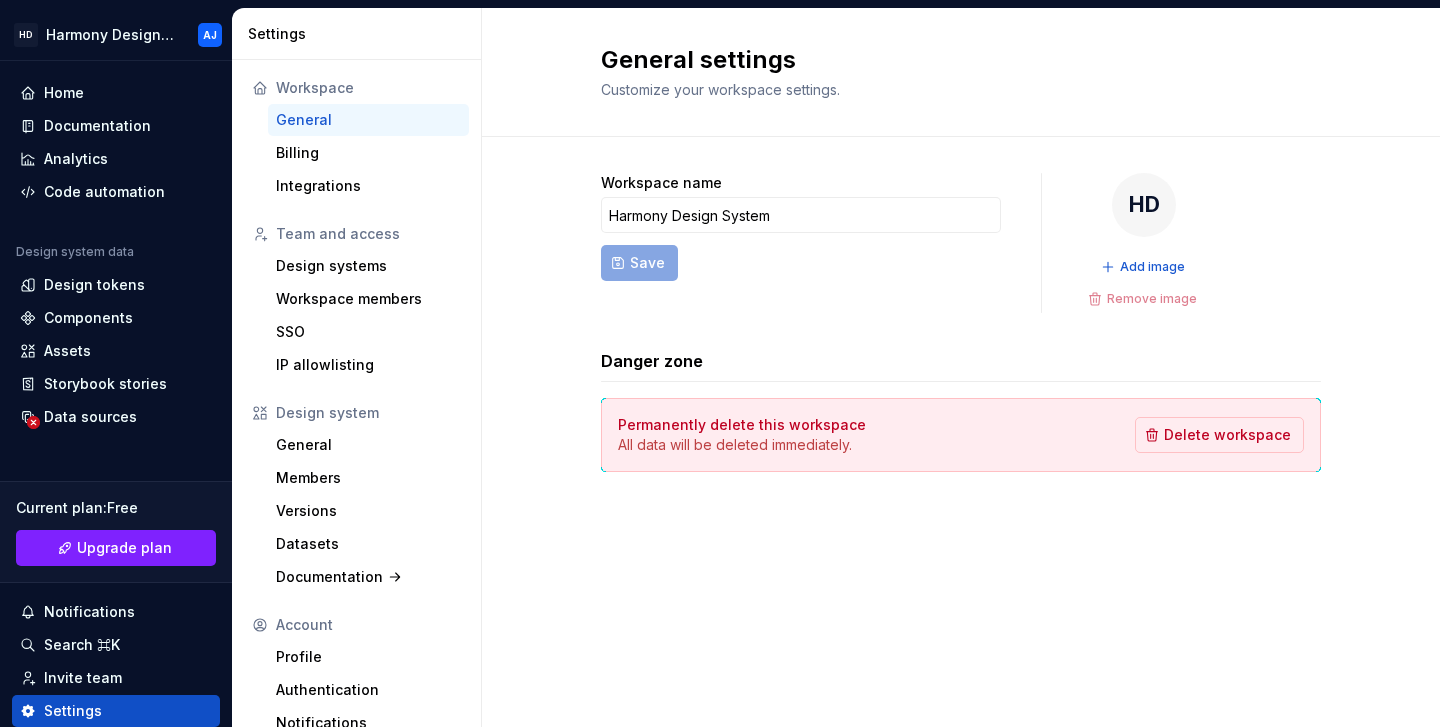 click on "General" at bounding box center (368, 120) 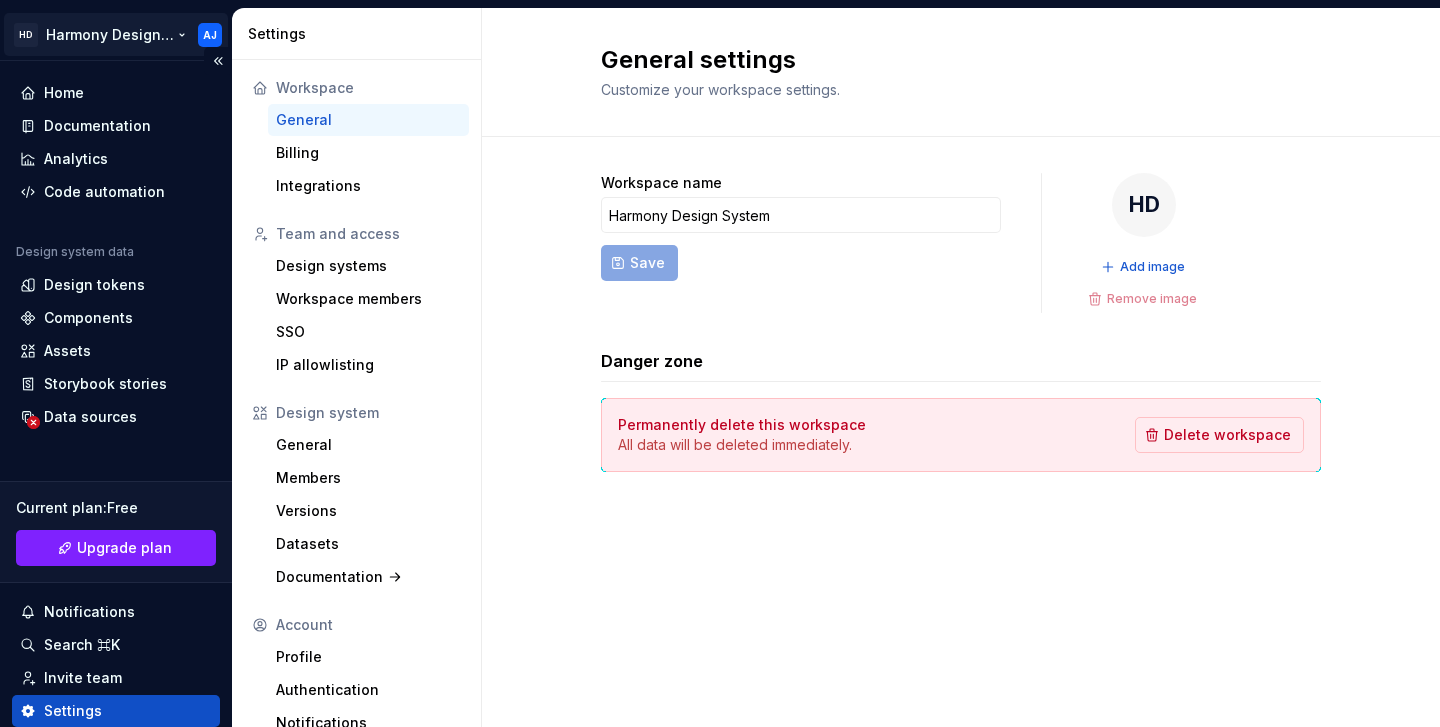 click on "HD Harmony Design System AJ Home Documentation Analytics Code automation Design system data Design tokens Components Assets Storybook stories Data sources Current plan :  Free Upgrade plan Notifications Search ⌘K Invite team Settings Contact support Help Settings Workspace General Billing Integrations Team and access Design systems Workspace members SSO IP allowlisting Design system General Members Versions Datasets Documentation Account Profile Authentication Notifications General settings Customize your workspace settings. Workspace name Harmony Design System Save HD Add image Remove image Danger zone Permanently delete this workspace All data will be deleted immediately. Delete workspace   *" at bounding box center [720, 363] 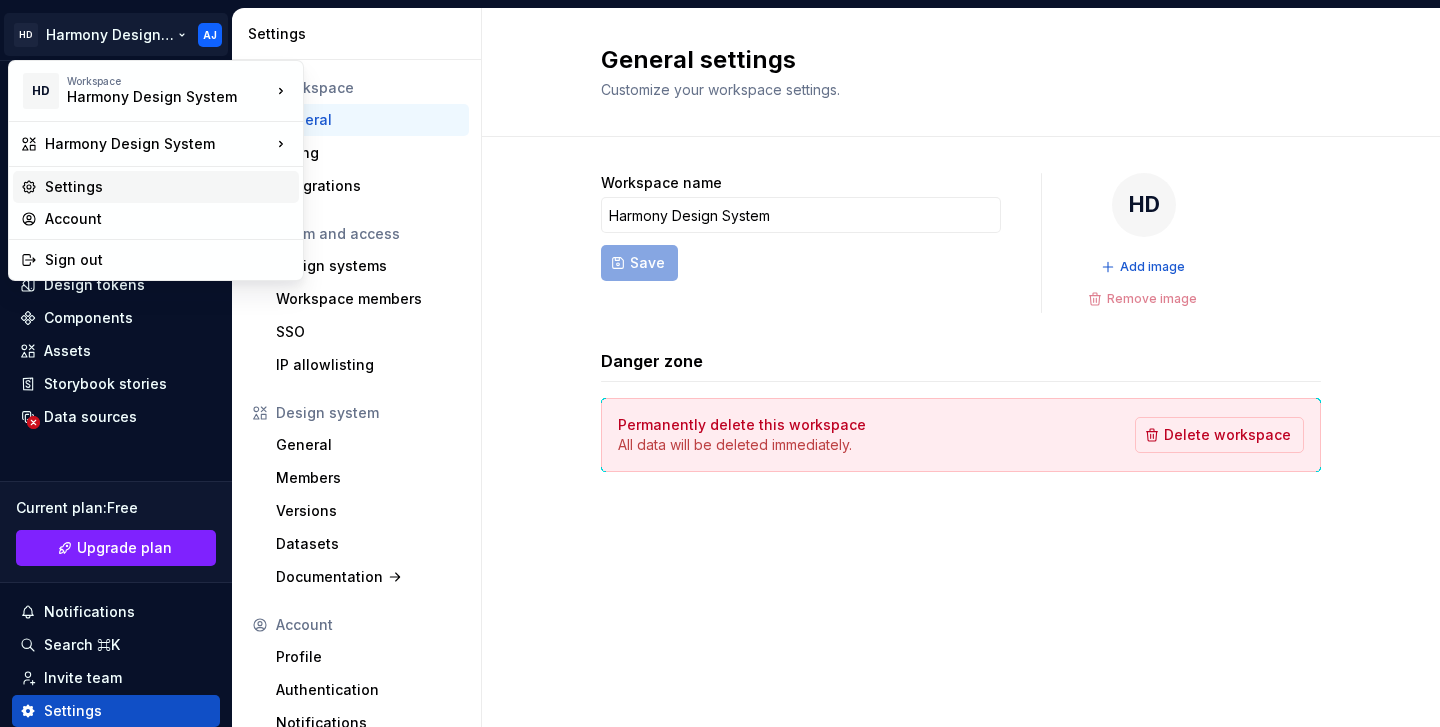 click on "Settings" at bounding box center (168, 187) 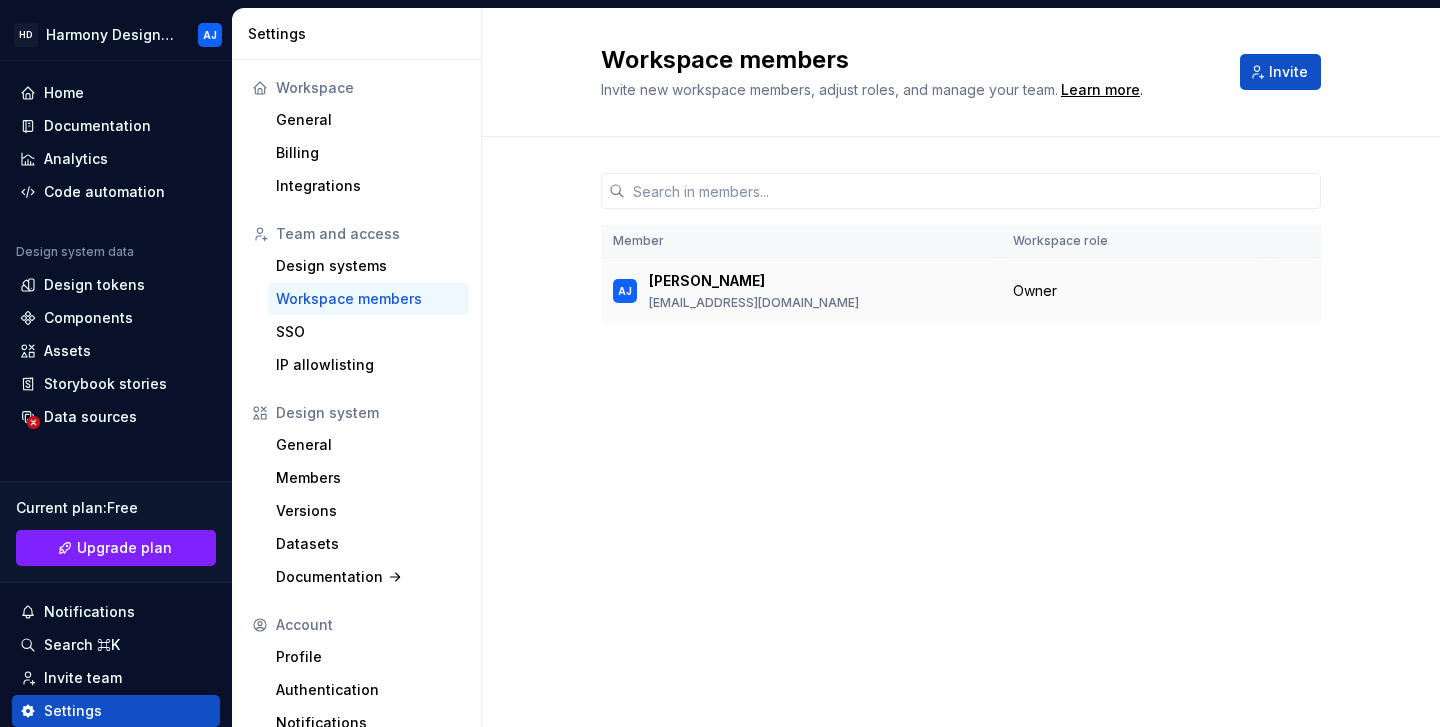 click on "aryan.jaiswal@algonomy.com" at bounding box center (754, 303) 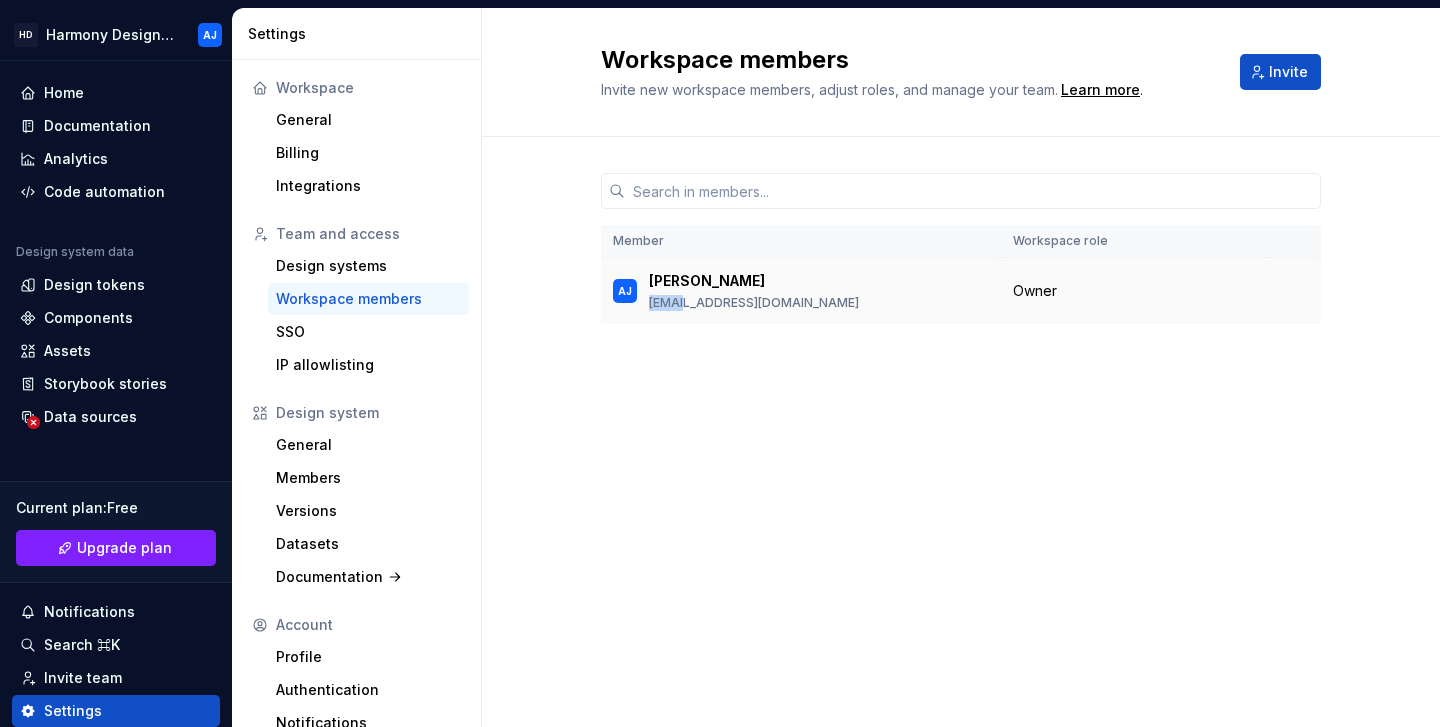 click on "aryan.jaiswal@algonomy.com" at bounding box center [754, 303] 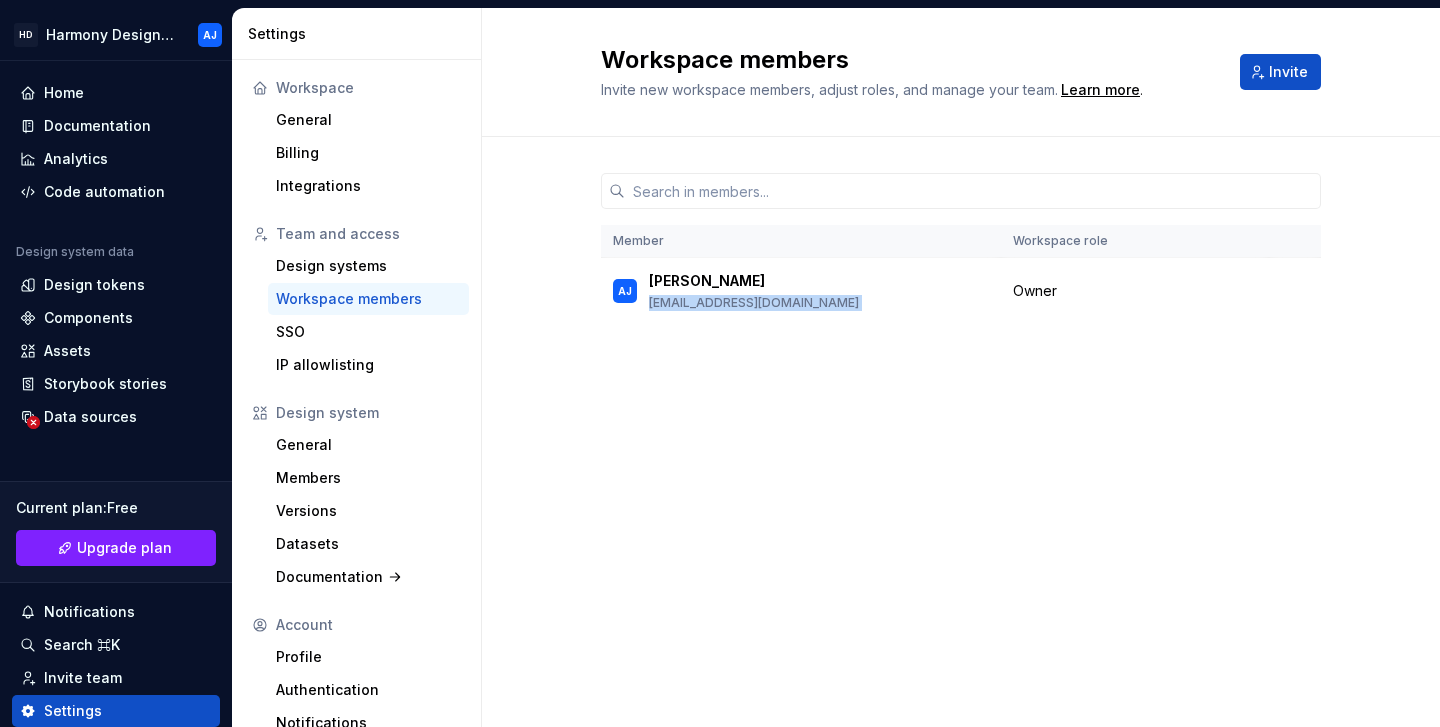 click on "Member Workspace role AJ Aryan Jaiswal aryan.jaiswal@algonomy.com Owner" at bounding box center [961, 268] 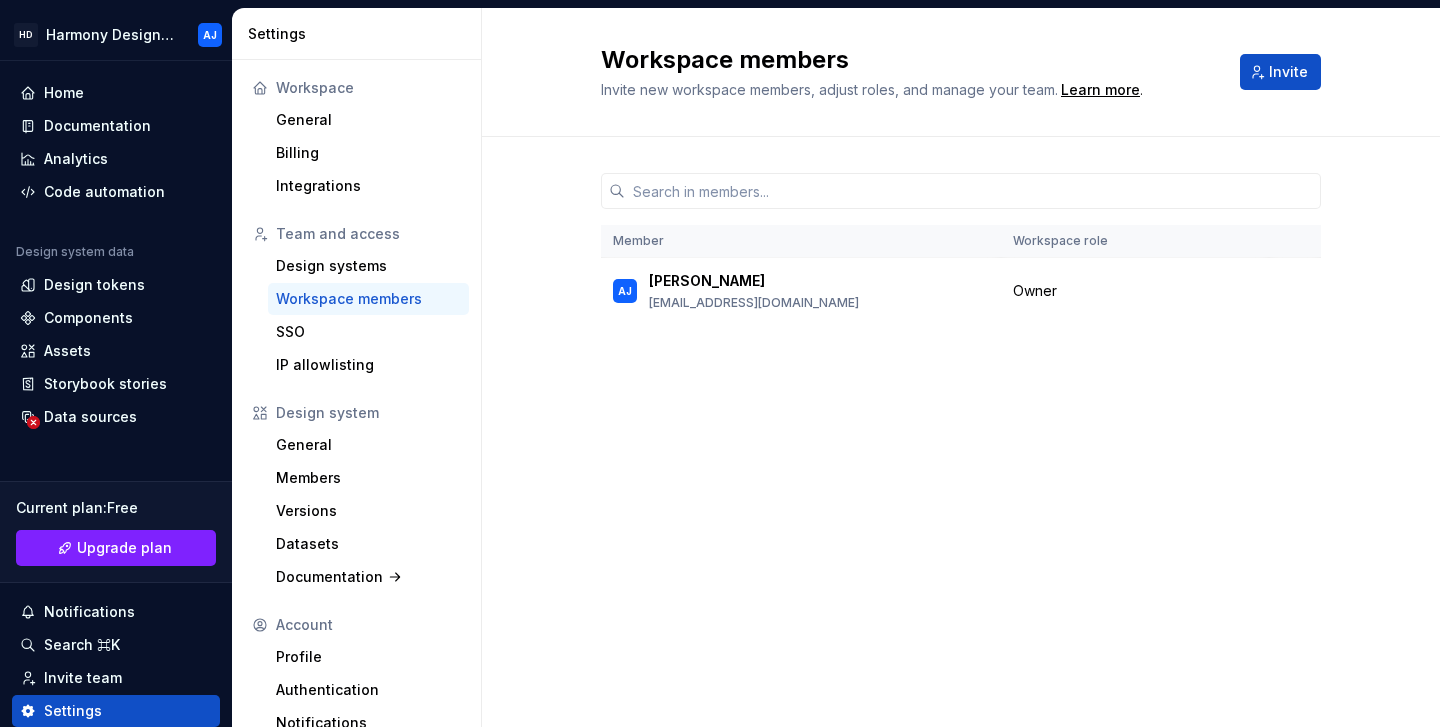 click on "Workspace members Invite new workspace members, adjust roles, and manage your team.   Learn more . Invite Member Workspace role AJ Aryan Jaiswal aryan.jaiswal@algonomy.com Owner" at bounding box center [961, 367] 